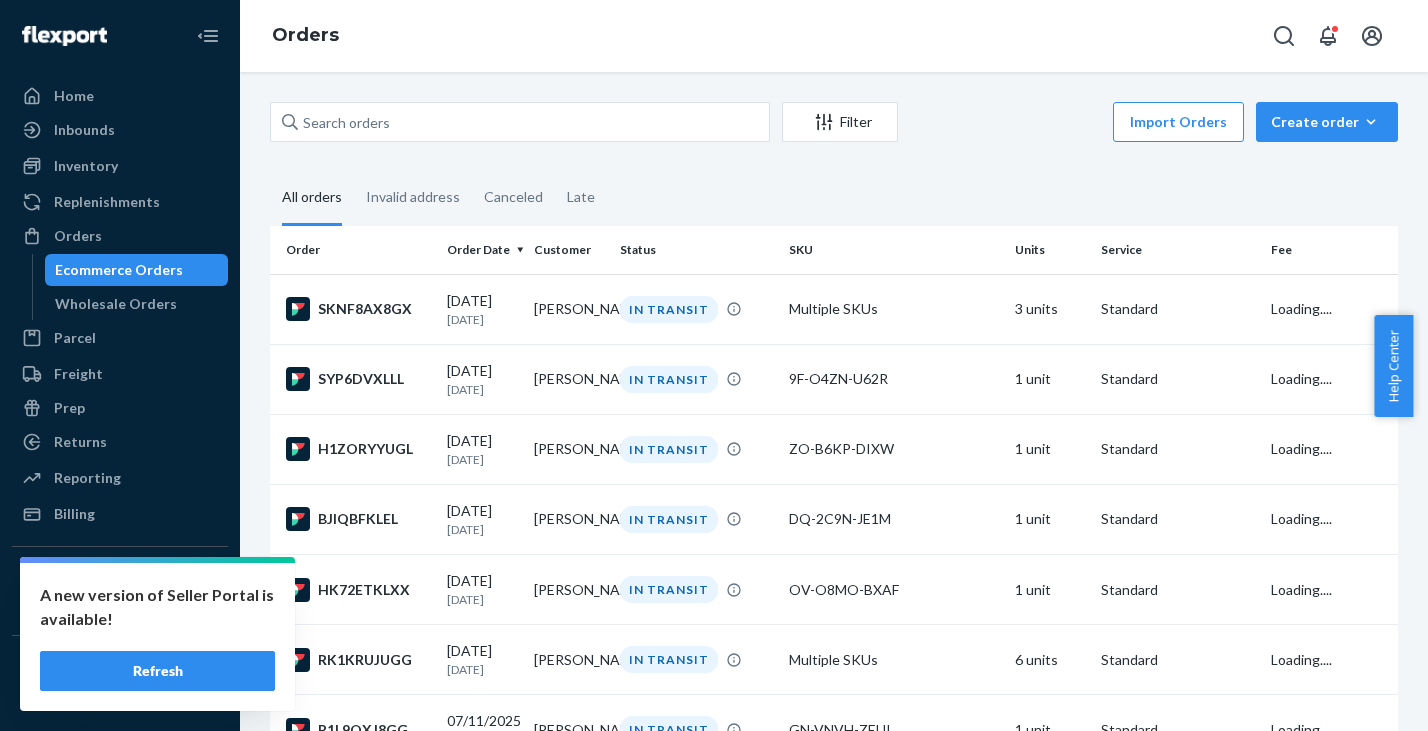 scroll, scrollTop: 0, scrollLeft: 0, axis: both 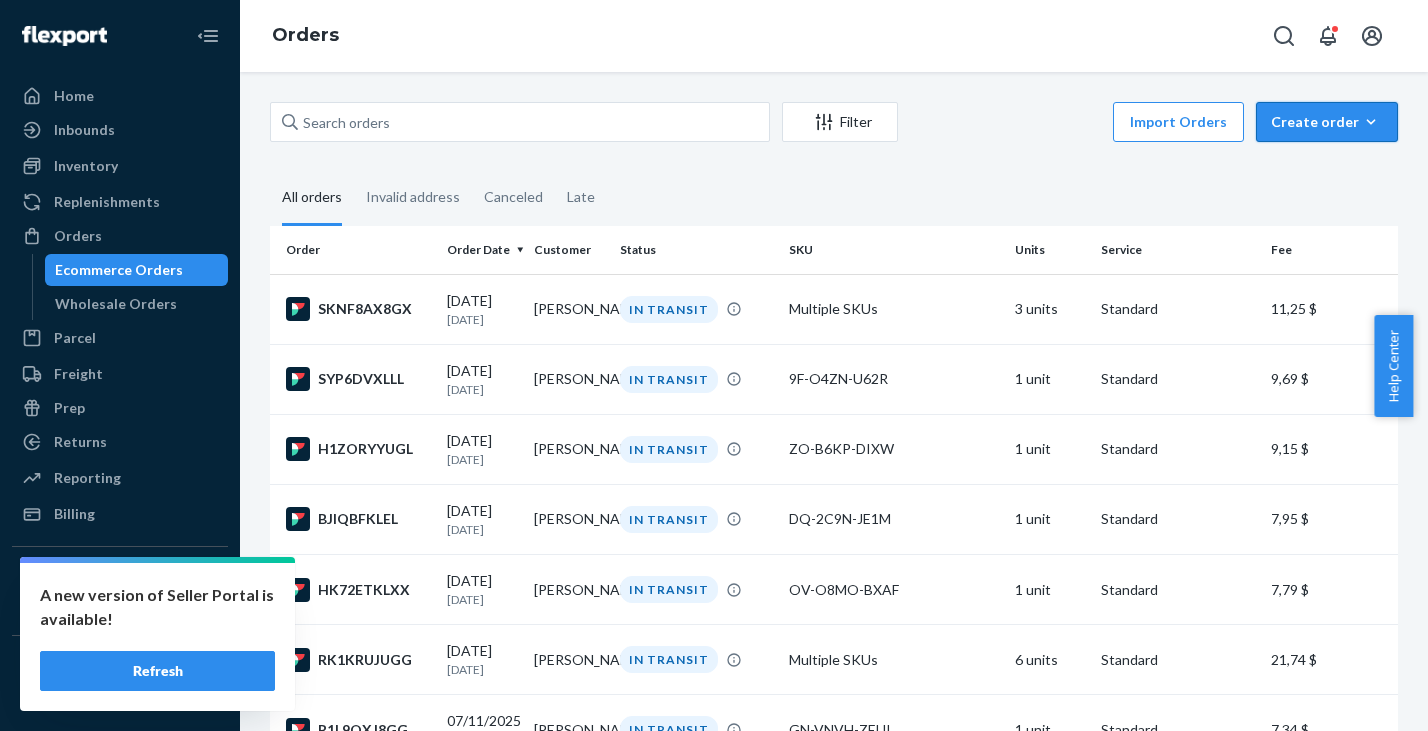 click on "Create order" at bounding box center [1327, 122] 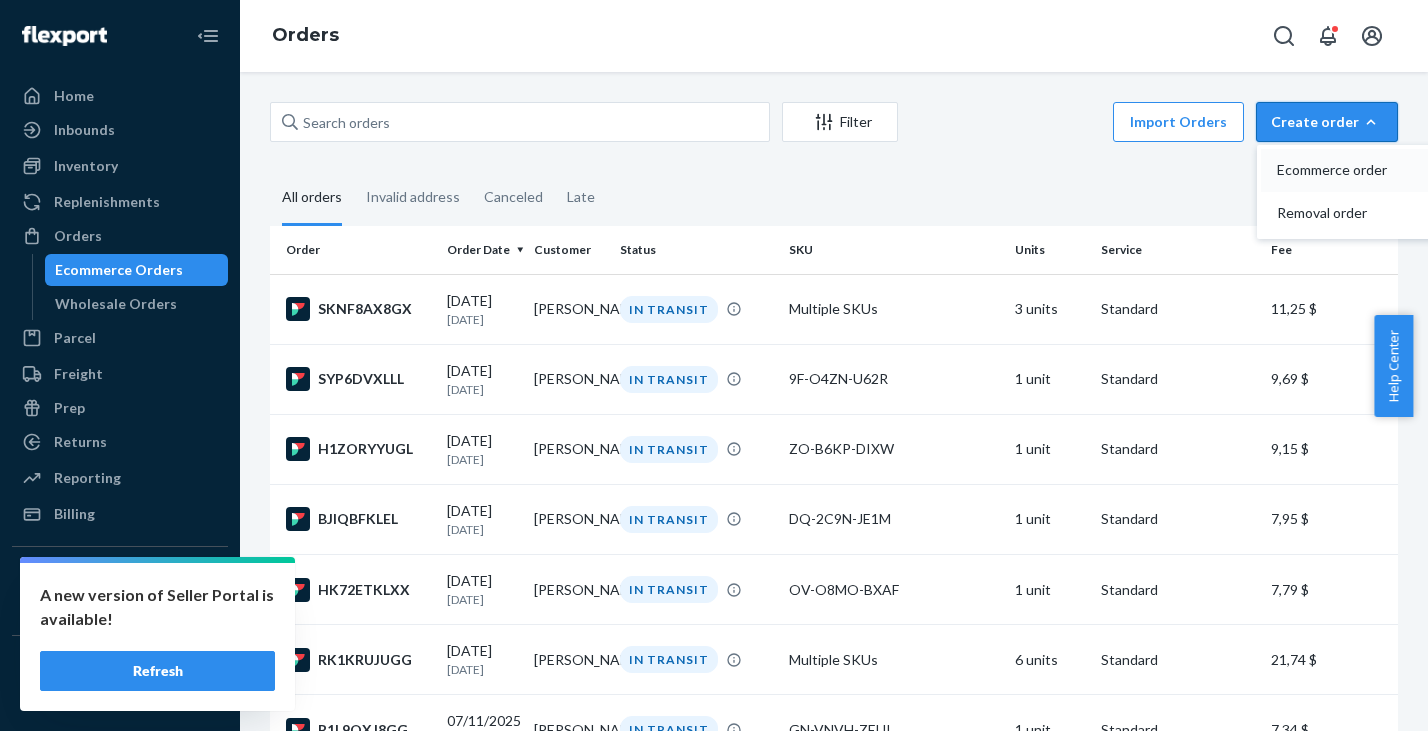 click on "Ecommerce order" at bounding box center [1339, 170] 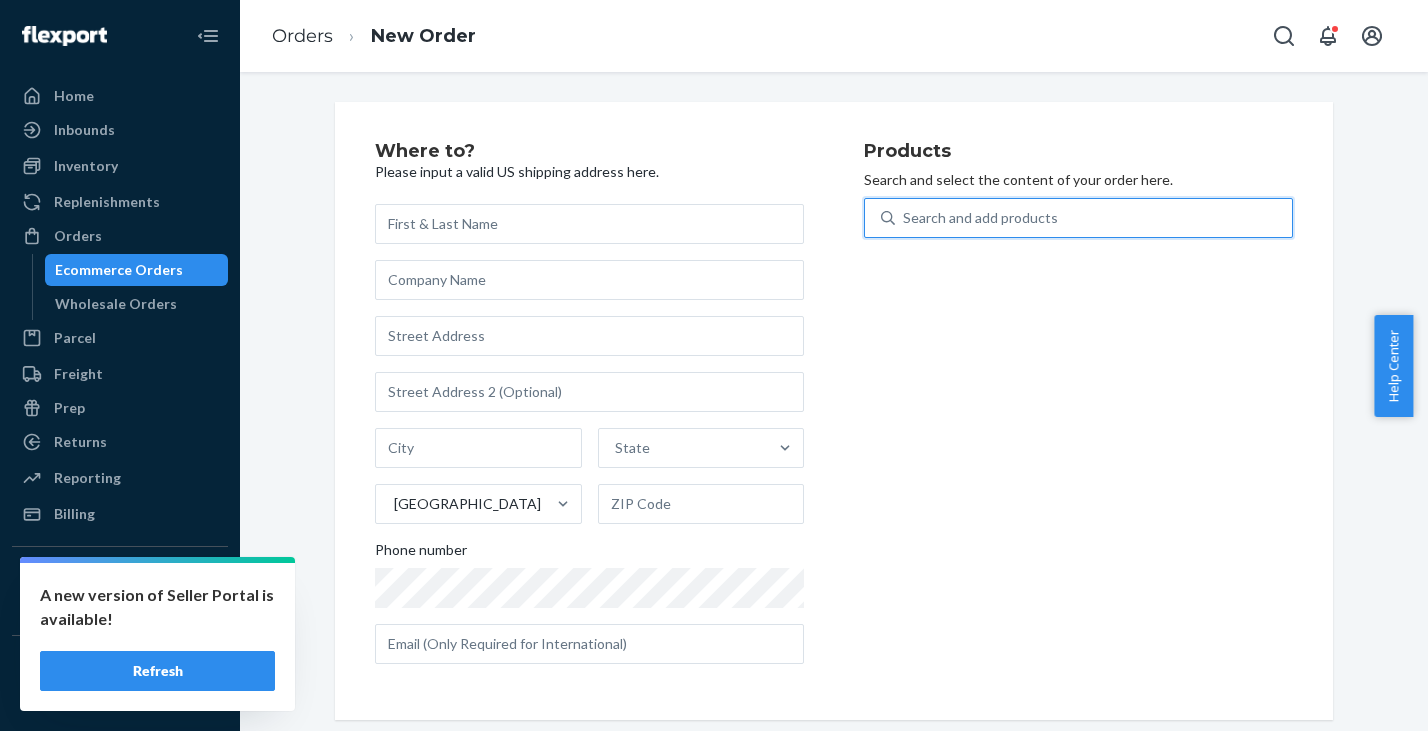 click on "Search and add products" at bounding box center [980, 218] 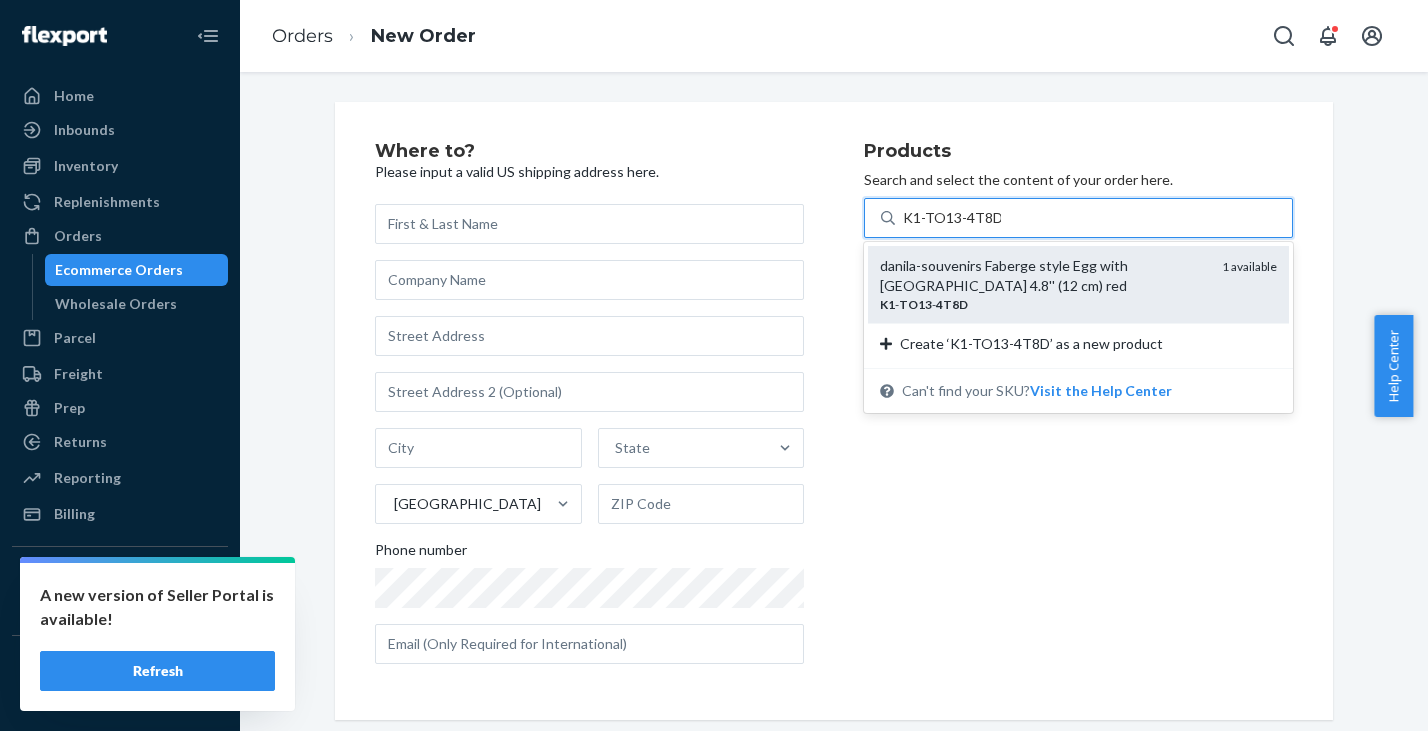 click on "danila-souvenirs Faberge style Egg with [GEOGRAPHIC_DATA] 4.8'' (12 cm) red" at bounding box center [1043, 276] 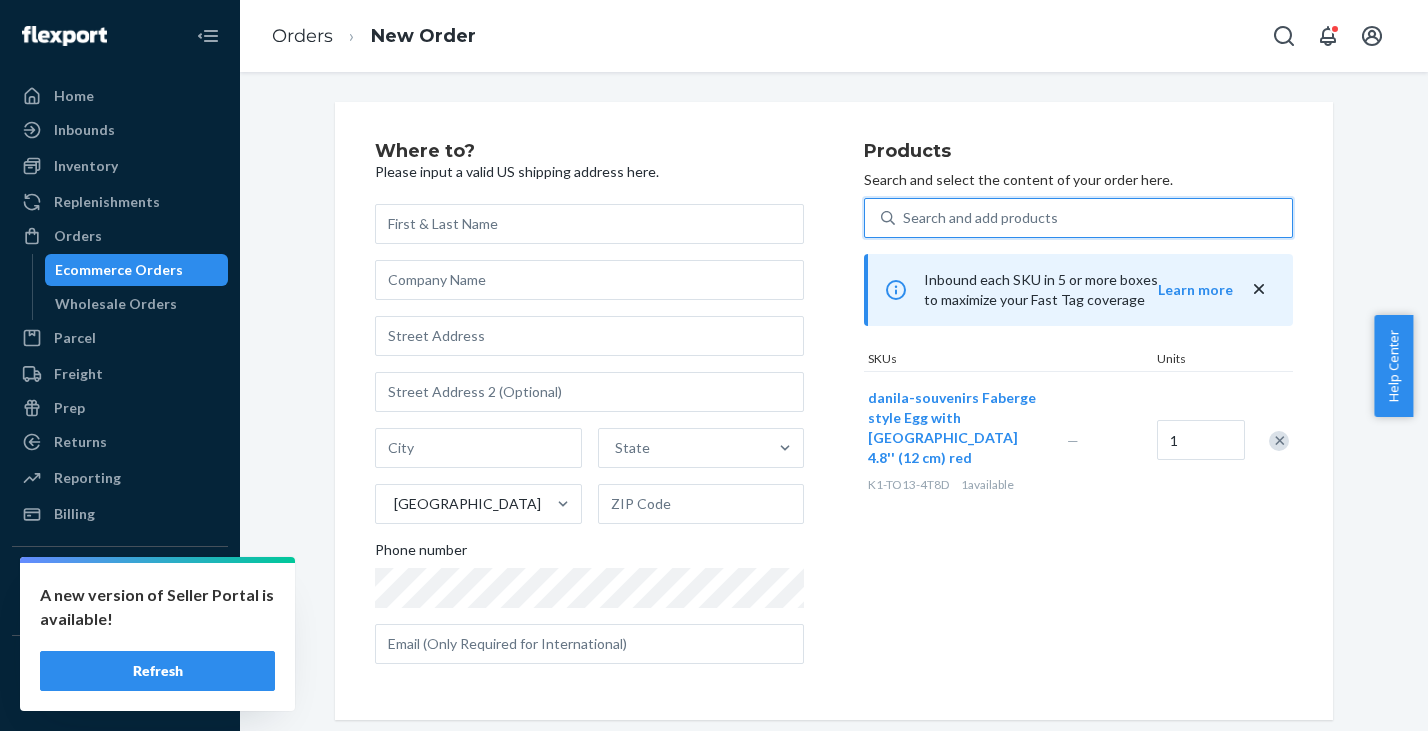 click on "Search and add products" at bounding box center (1093, 218) 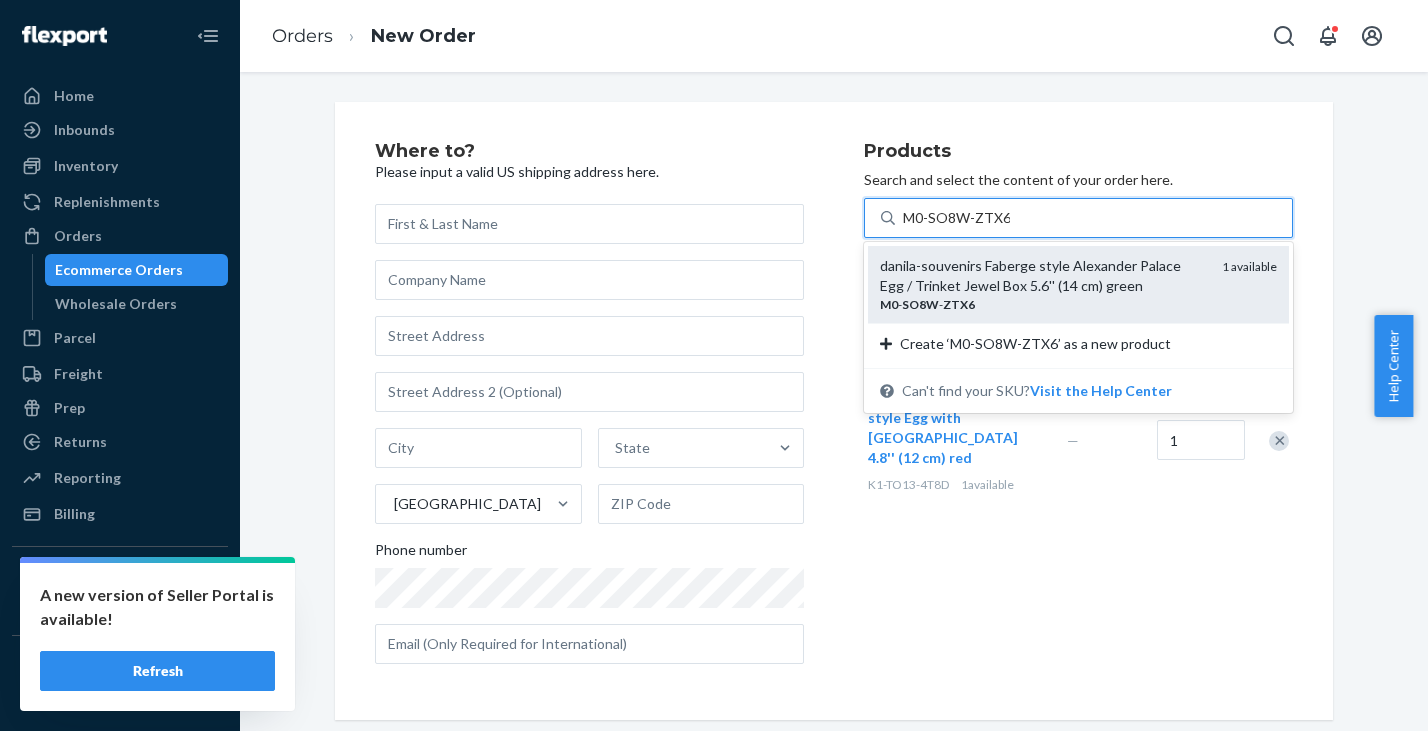 click on "danila-souvenirs Faberge style Alexander Palace Egg / Trinket Jewel Box 5.6'' (14 cm) green" at bounding box center [1043, 276] 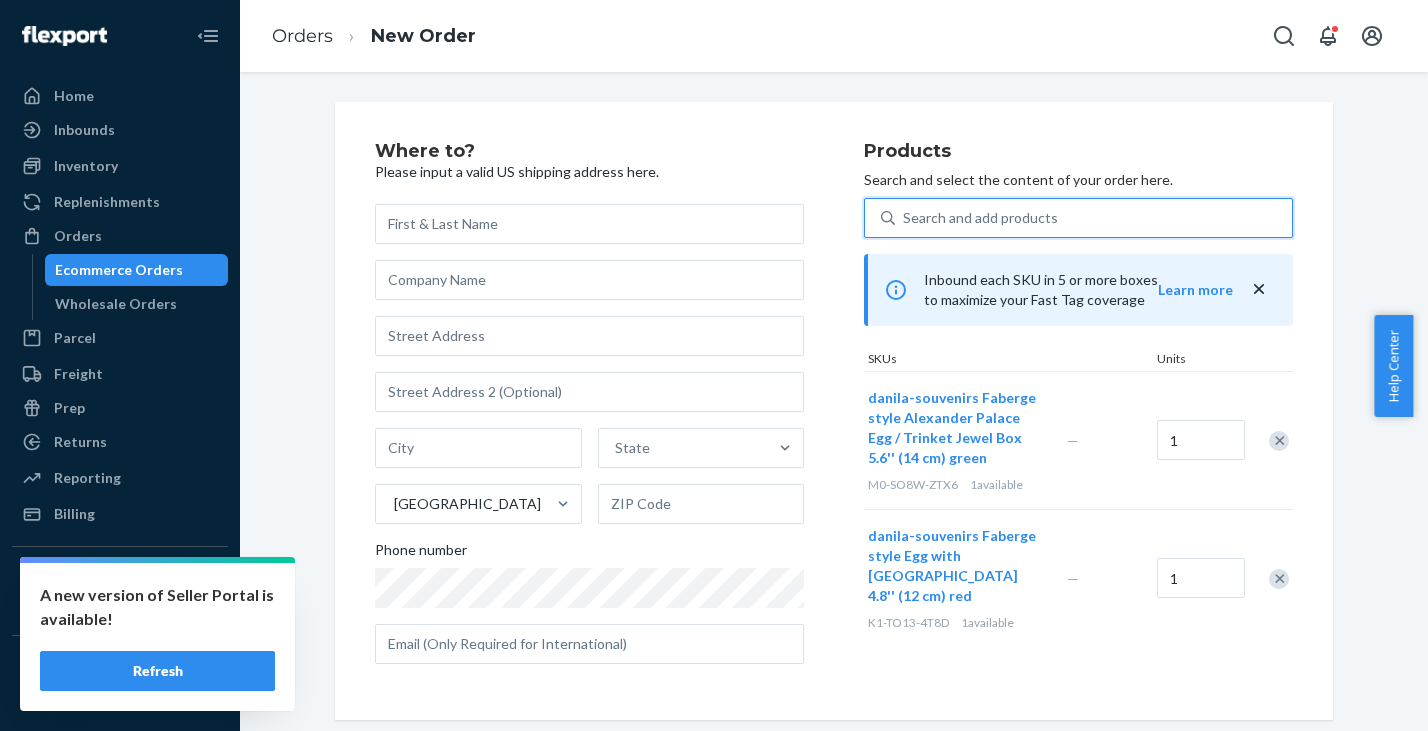 click on "Search and add products" at bounding box center (980, 218) 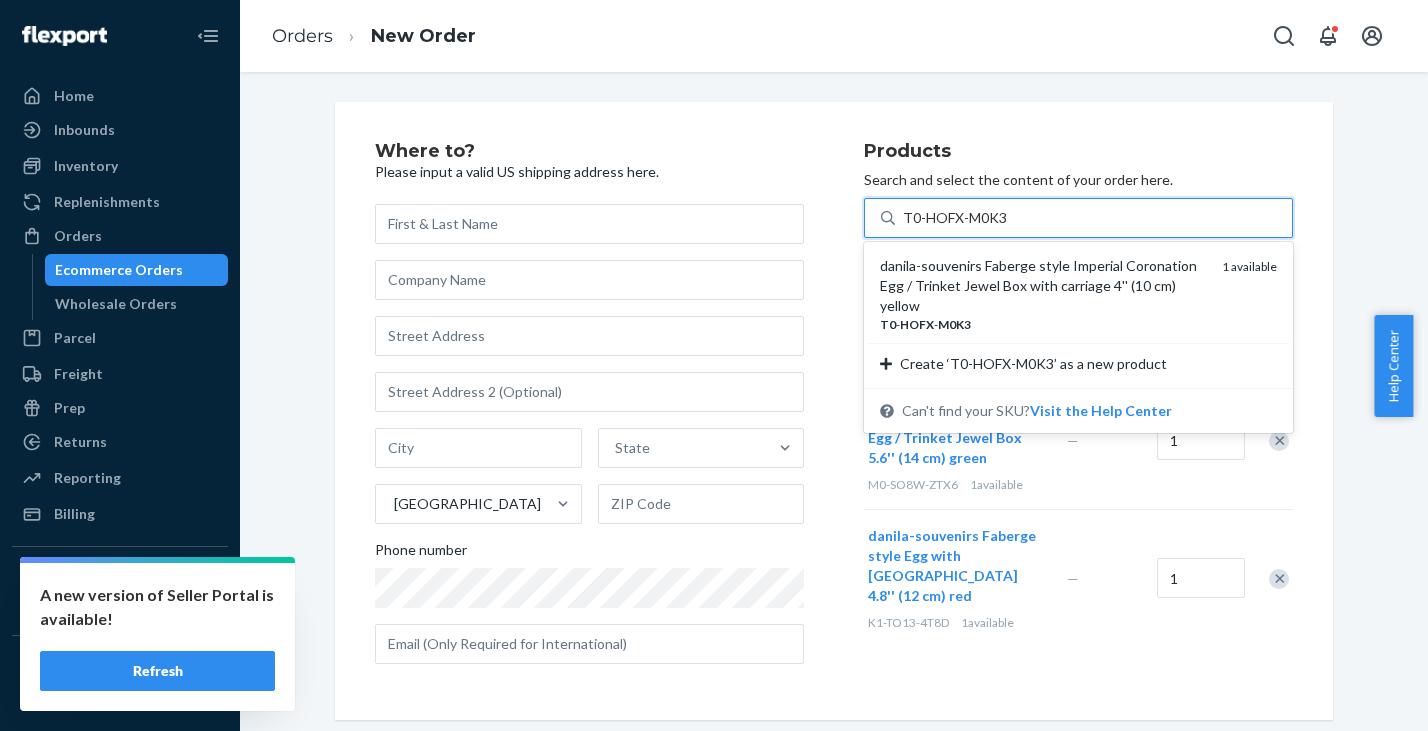 drag, startPoint x: 1043, startPoint y: 285, endPoint x: 1033, endPoint y: 289, distance: 10.770329 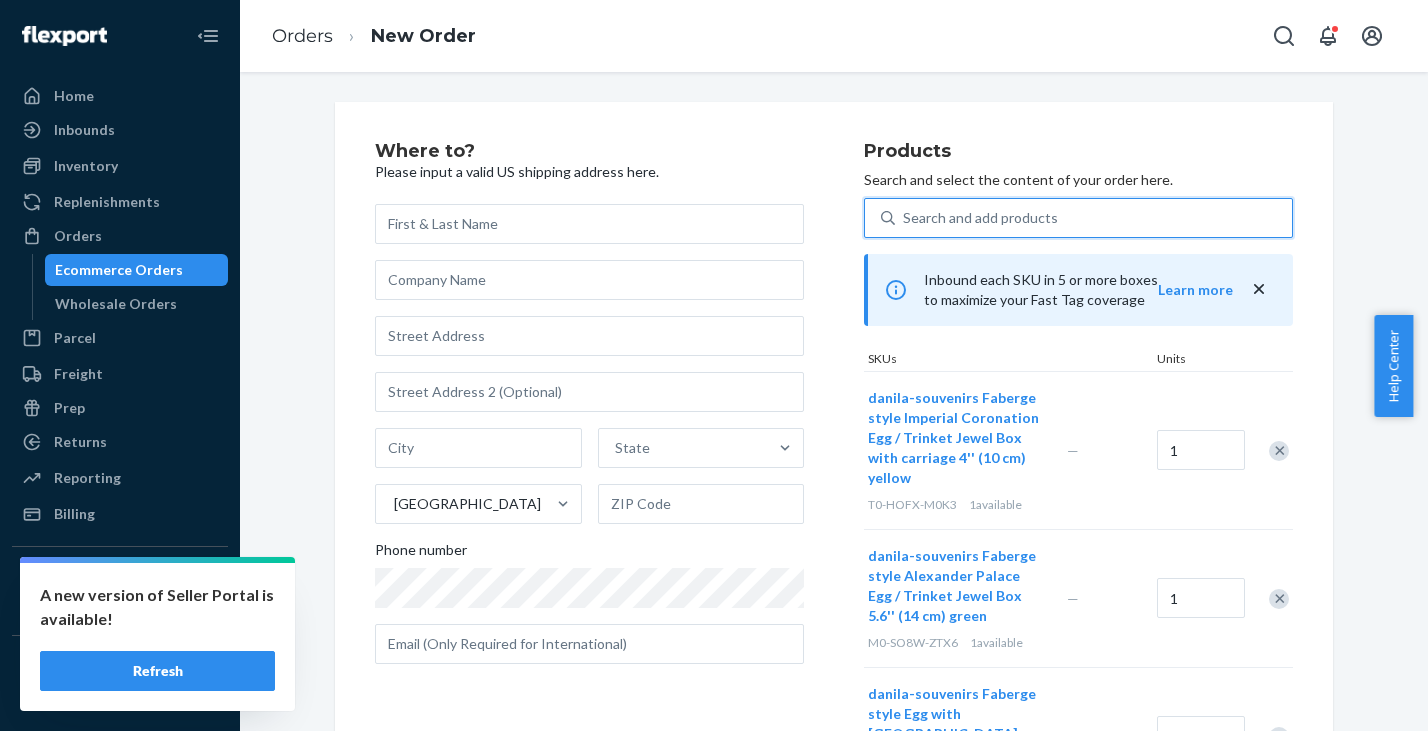 drag, startPoint x: 956, startPoint y: 217, endPoint x: 970, endPoint y: 216, distance: 14.035668 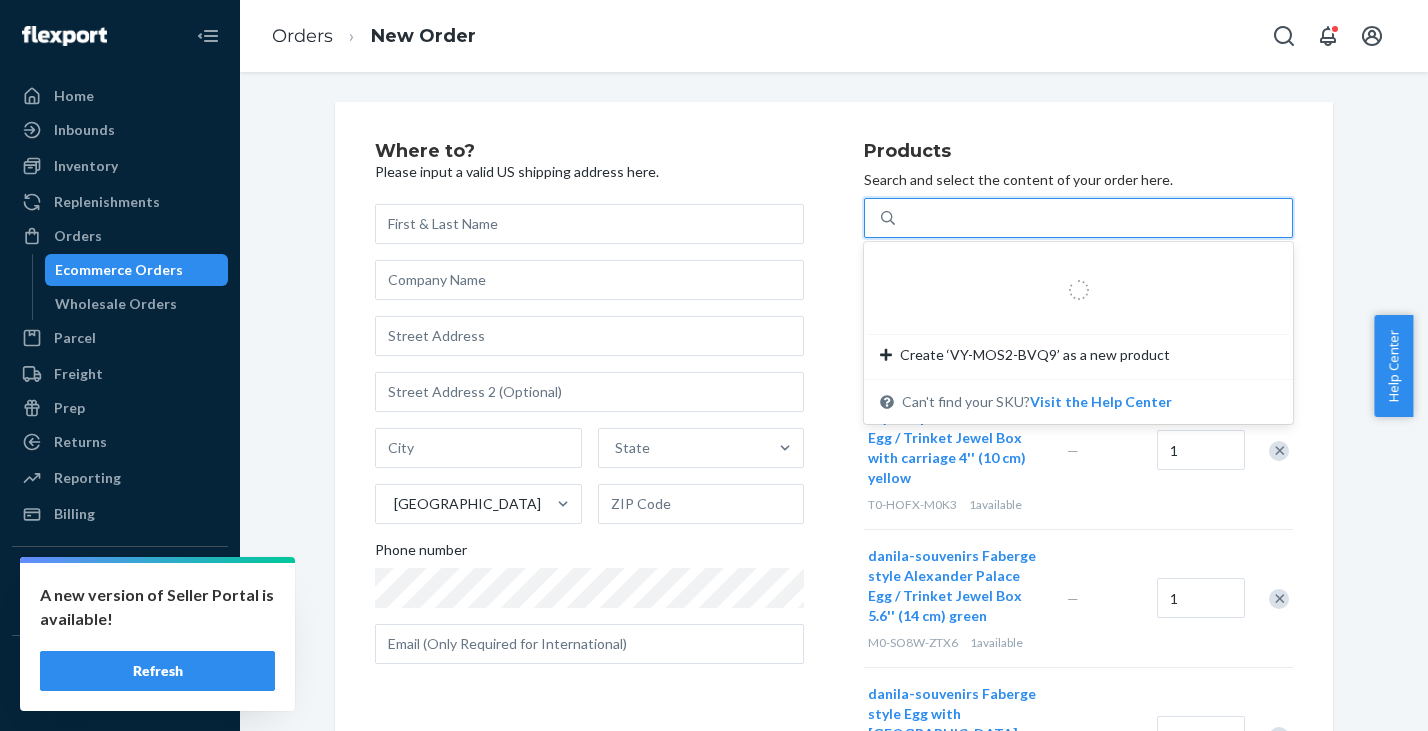 type on "VY-MOS2-BVQ9" 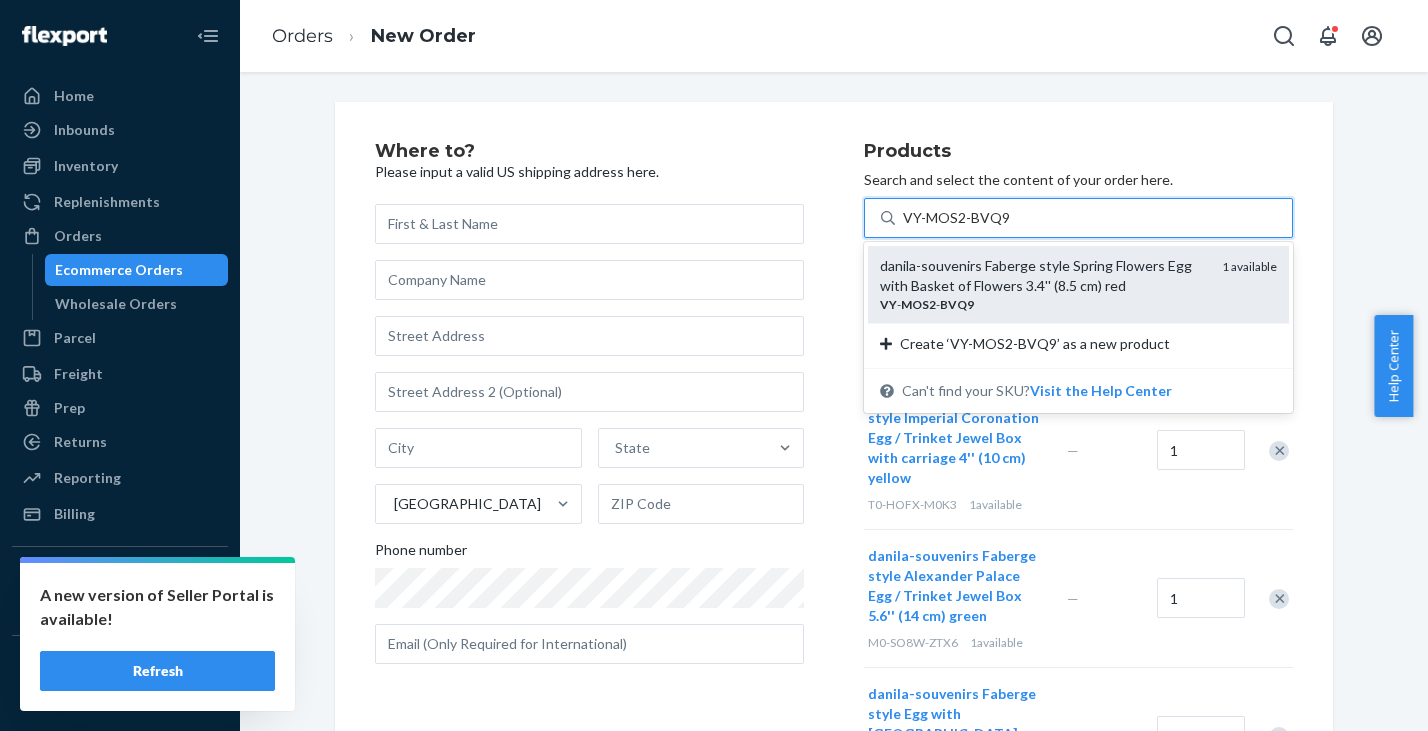 click on "danila-souvenirs Faberge style Spring Flowers Egg with Basket of Flowers 3.4'' (8.5 cm) red" at bounding box center [1043, 276] 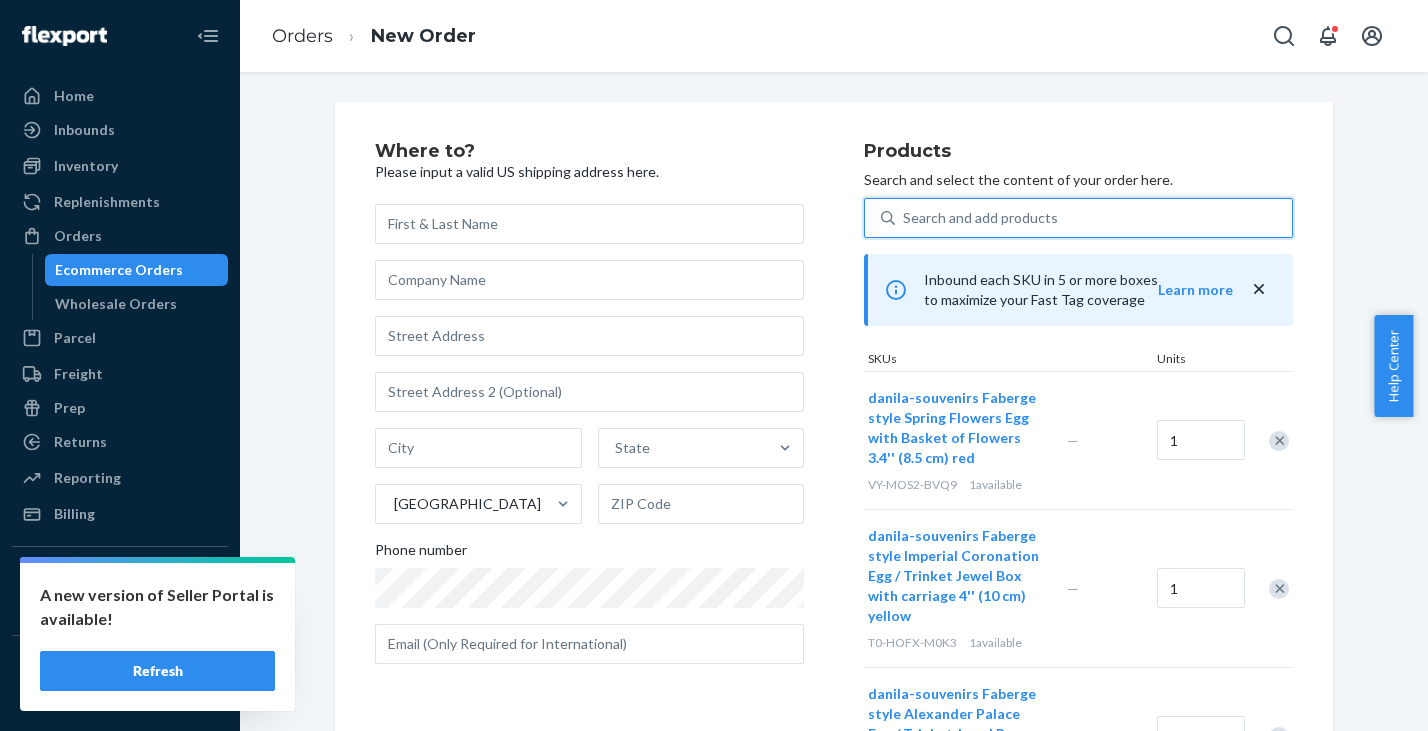 paste on "4P-11G6-U5RW" 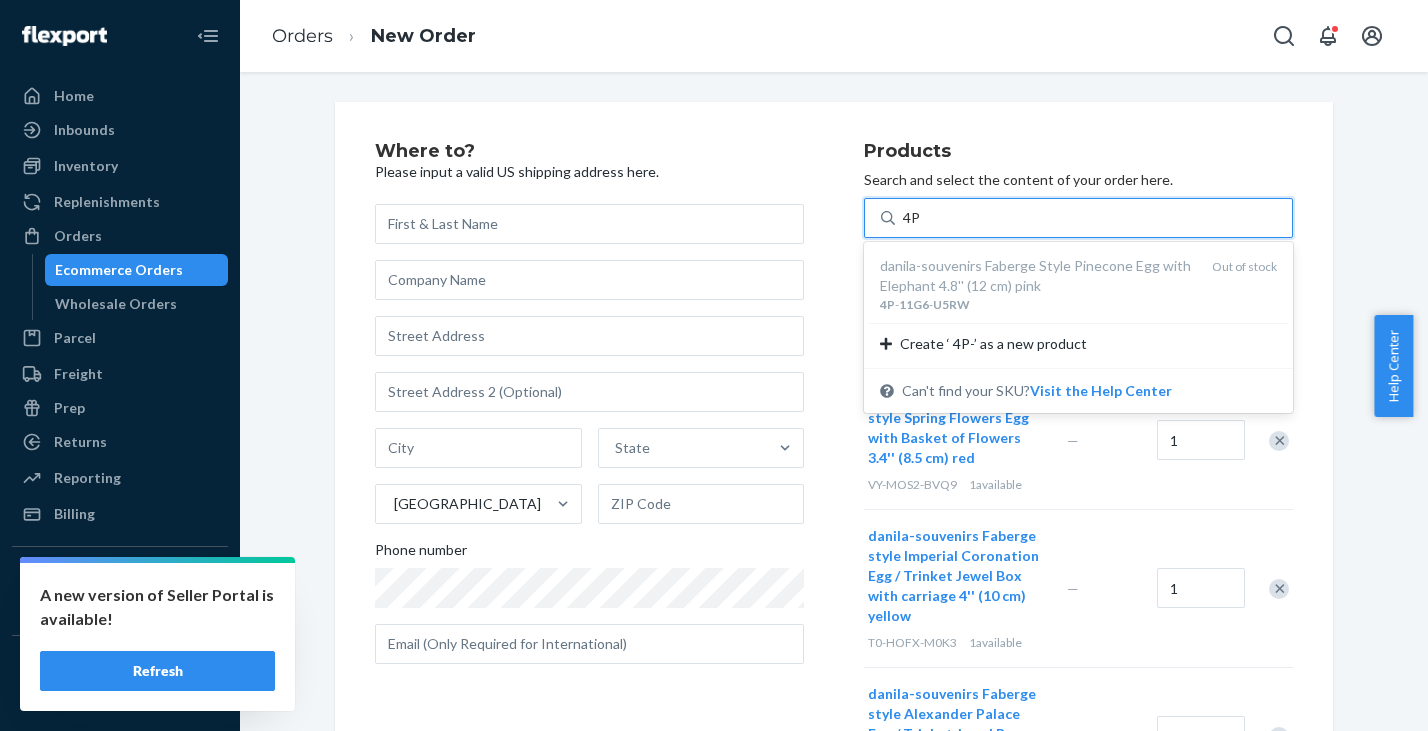 type on "4" 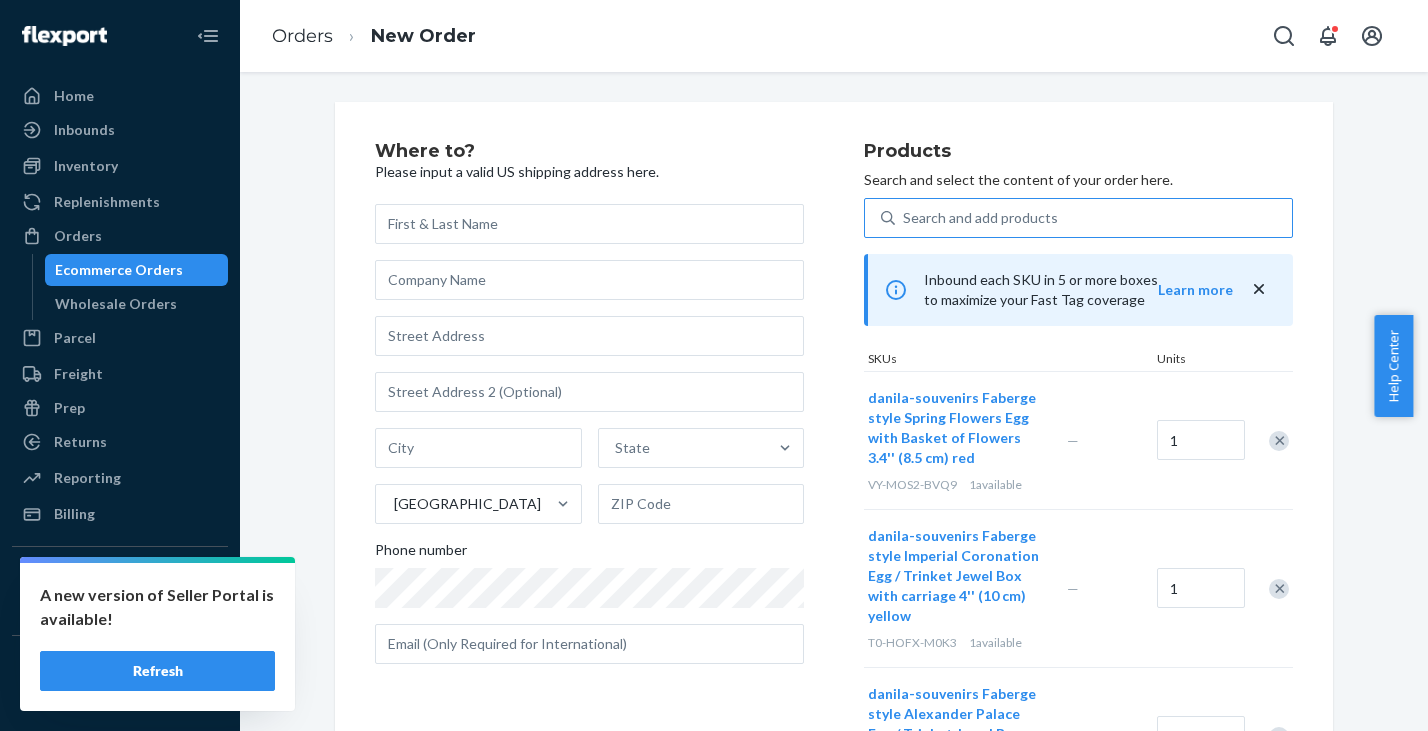 click on "Where to? Please input a valid US shipping address here. State United States Phone number Products Search and select the content of your order here. Search and add products Inbound each SKU in 5 or more boxes to maximize your Fast Tag coverage Learn more SKUs Units danila-souvenirs Faberge style Spring Flowers Egg with Basket of Flowers 3.4'' (8.5 cm) red VY-MOS2-BVQ9 1  available — 1 danila-souvenirs Faberge style Imperial Coronation Egg / Trinket Jewel Box with carriage 4'' (10 cm) yellow T0-HOFX-M0K3 1  available — 1 danila-souvenirs Faberge style Alexander Palace Egg / Trinket Jewel Box 5.6'' (14 cm) green M0-SO8W-ZTX6 1  available — 1 danila-souvenirs Faberge style Egg with [GEOGRAPHIC_DATA] 4.8'' (12 cm) red K1-TO13-4T8D 1  available — 1" at bounding box center (834, 543) 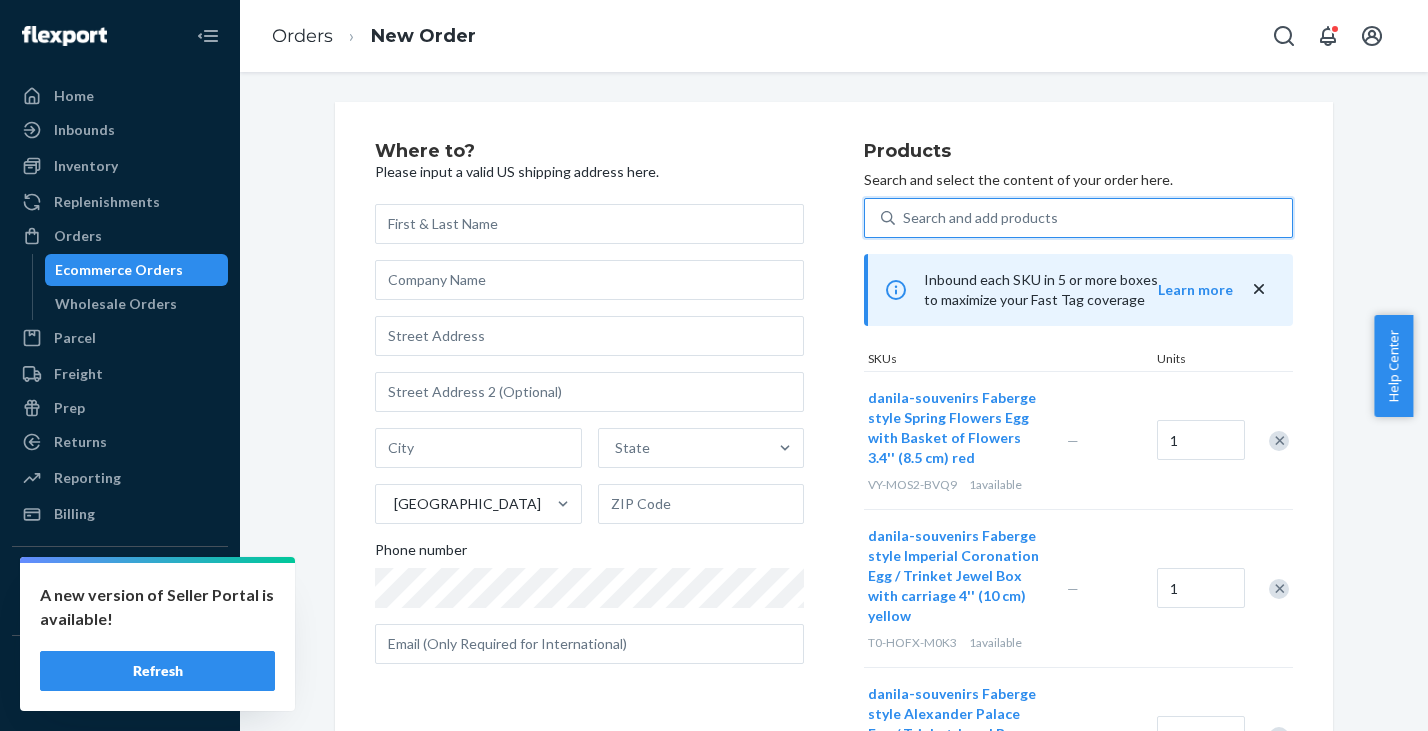 click on "Search and add products" at bounding box center (980, 218) 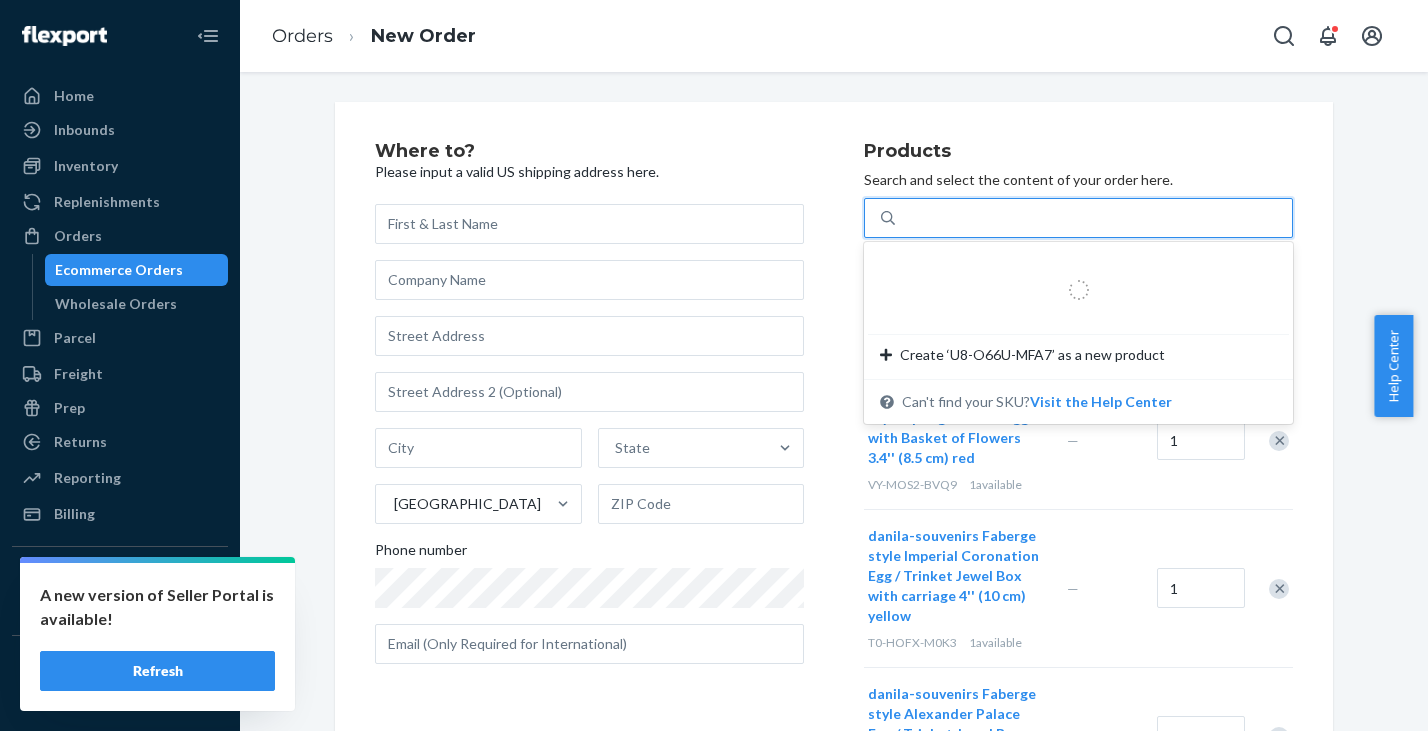 type on "U8-O66U-MFA7" 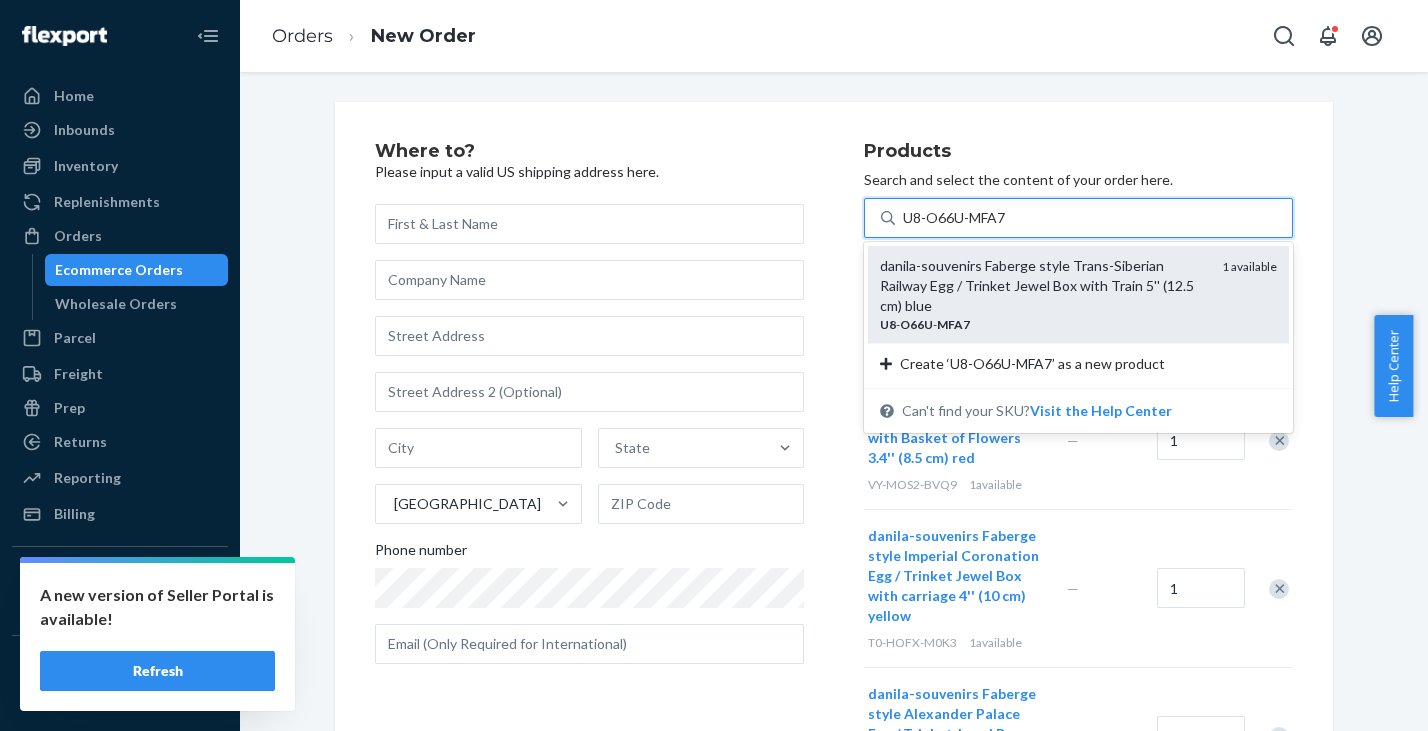 click on "danila-souvenirs Faberge style Trans-Siberian Railway Egg / Trinket Jewel Box with Train 5'' (12.5 cm) blue" at bounding box center [1043, 286] 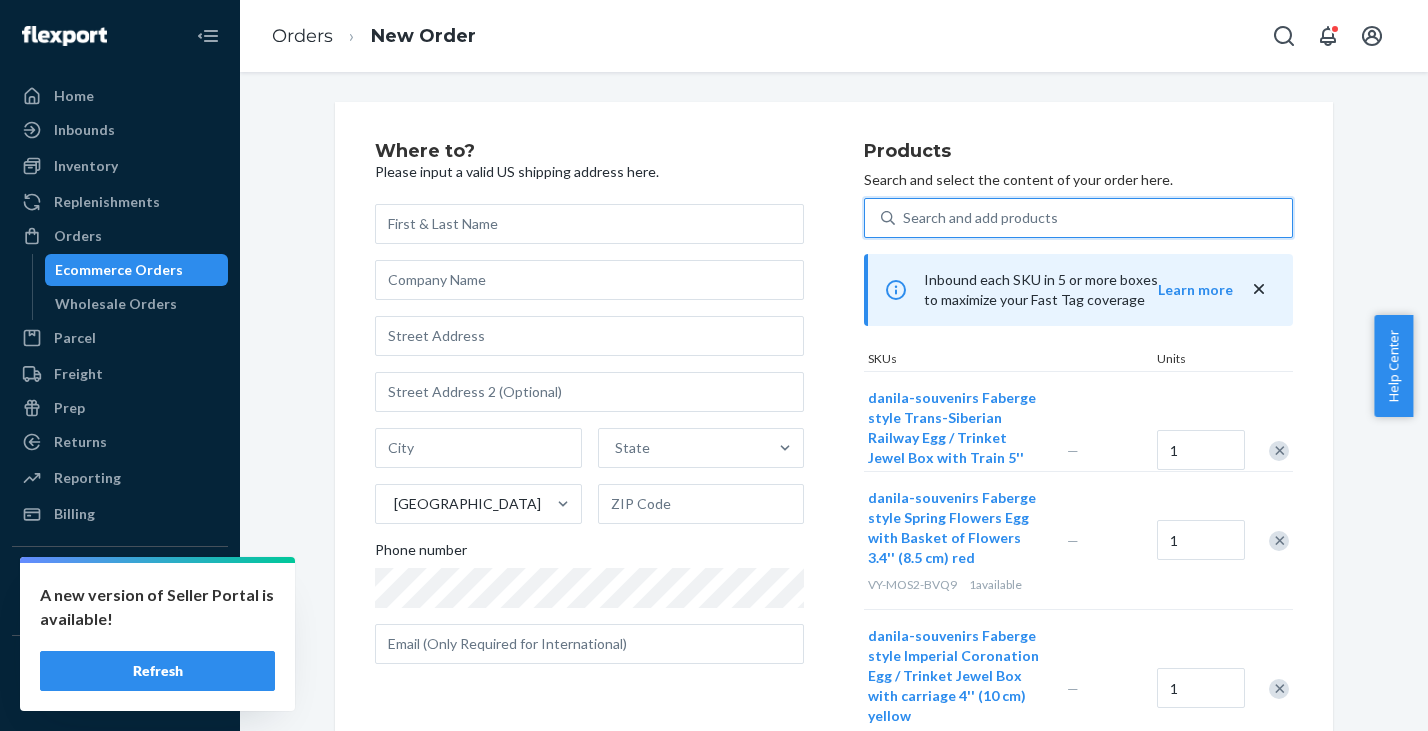 type 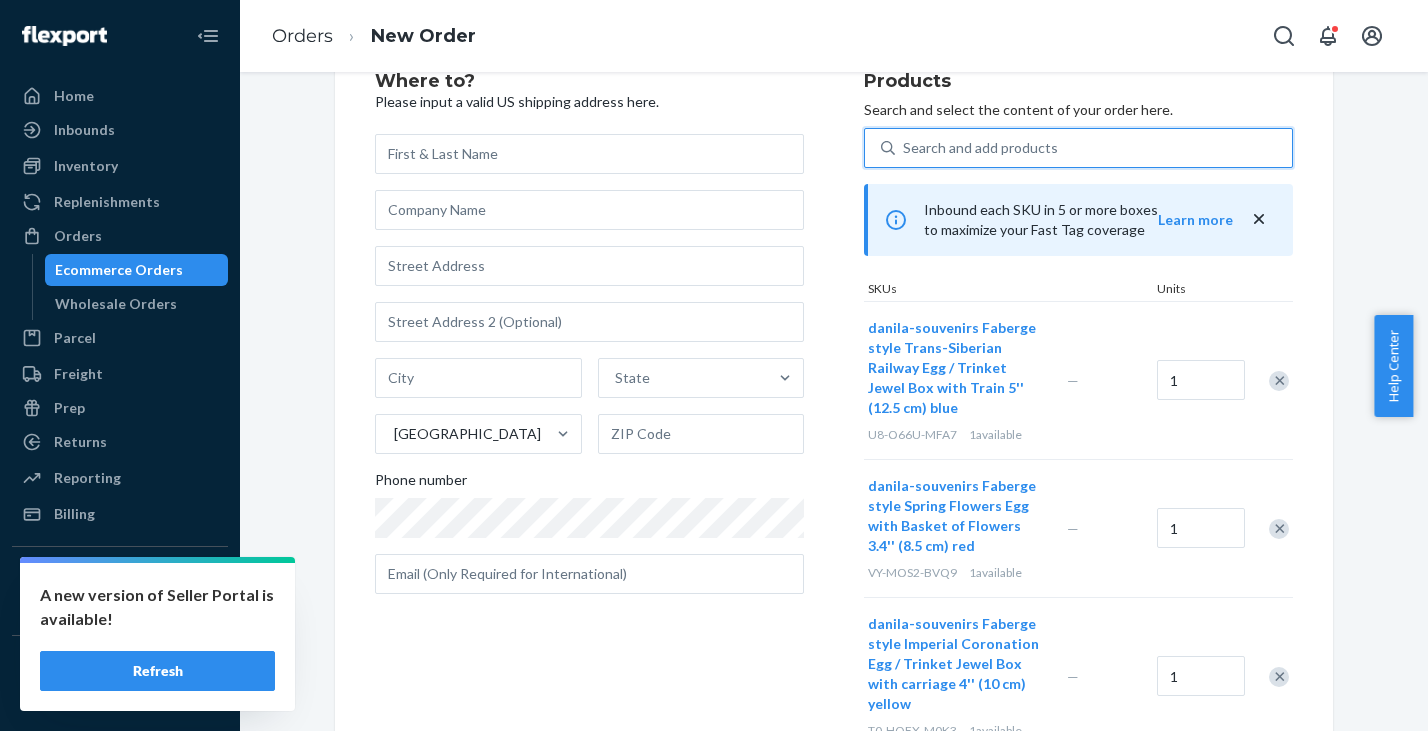 scroll, scrollTop: 14, scrollLeft: 0, axis: vertical 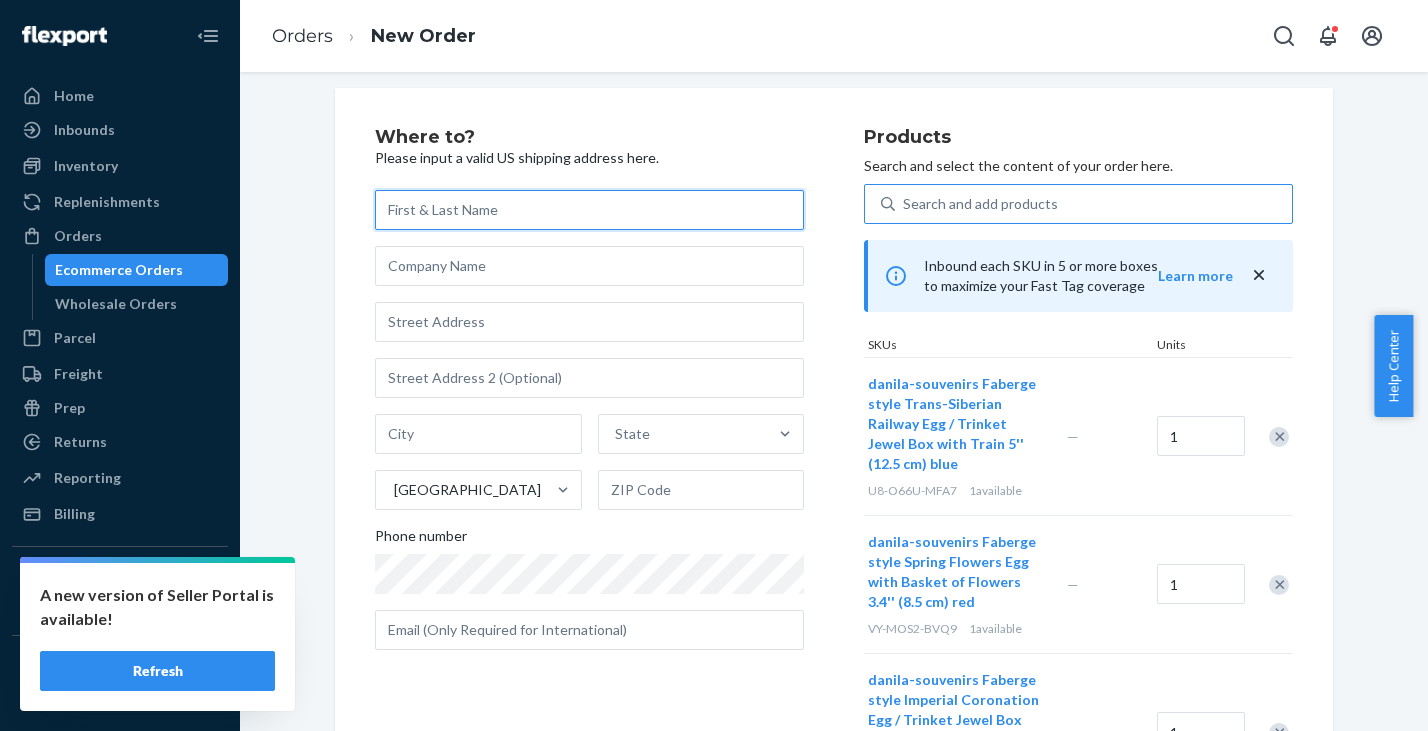 click at bounding box center (589, 210) 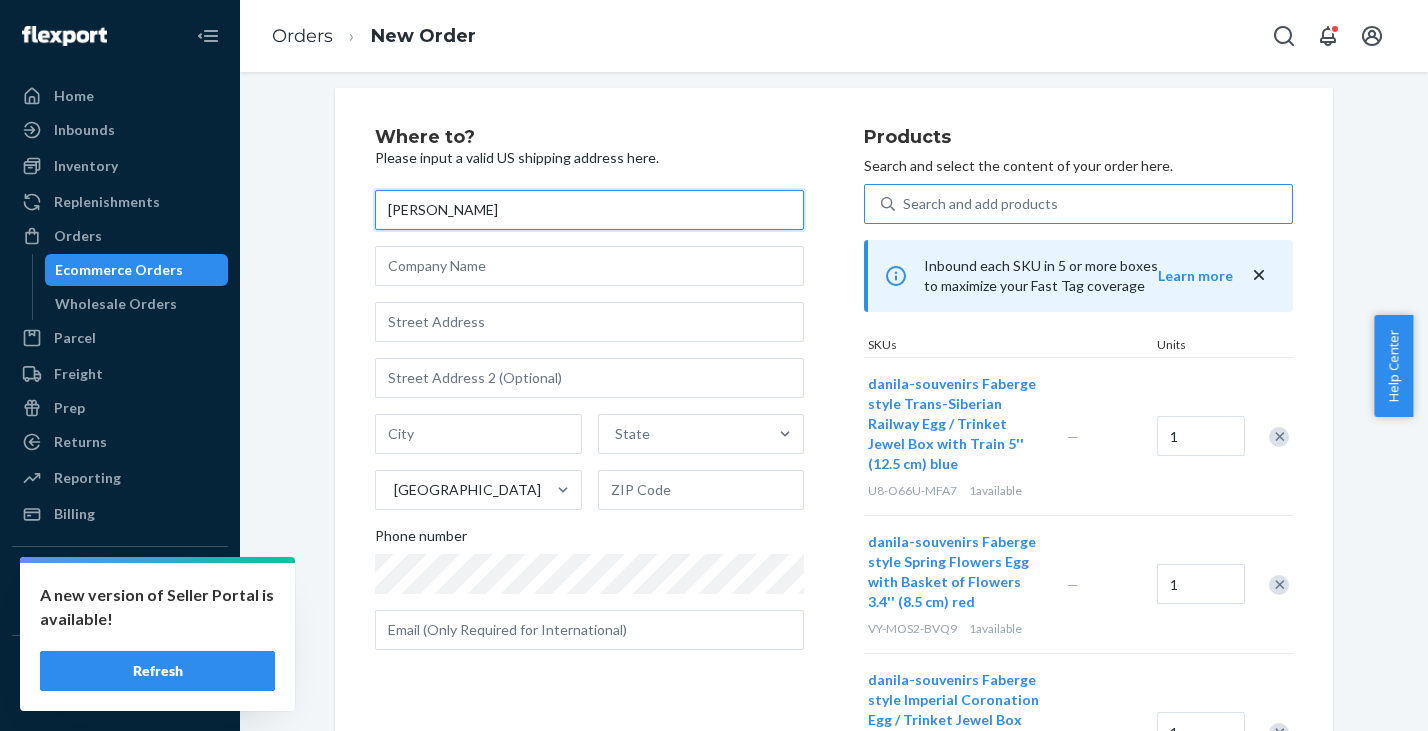 type on "[PERSON_NAME]" 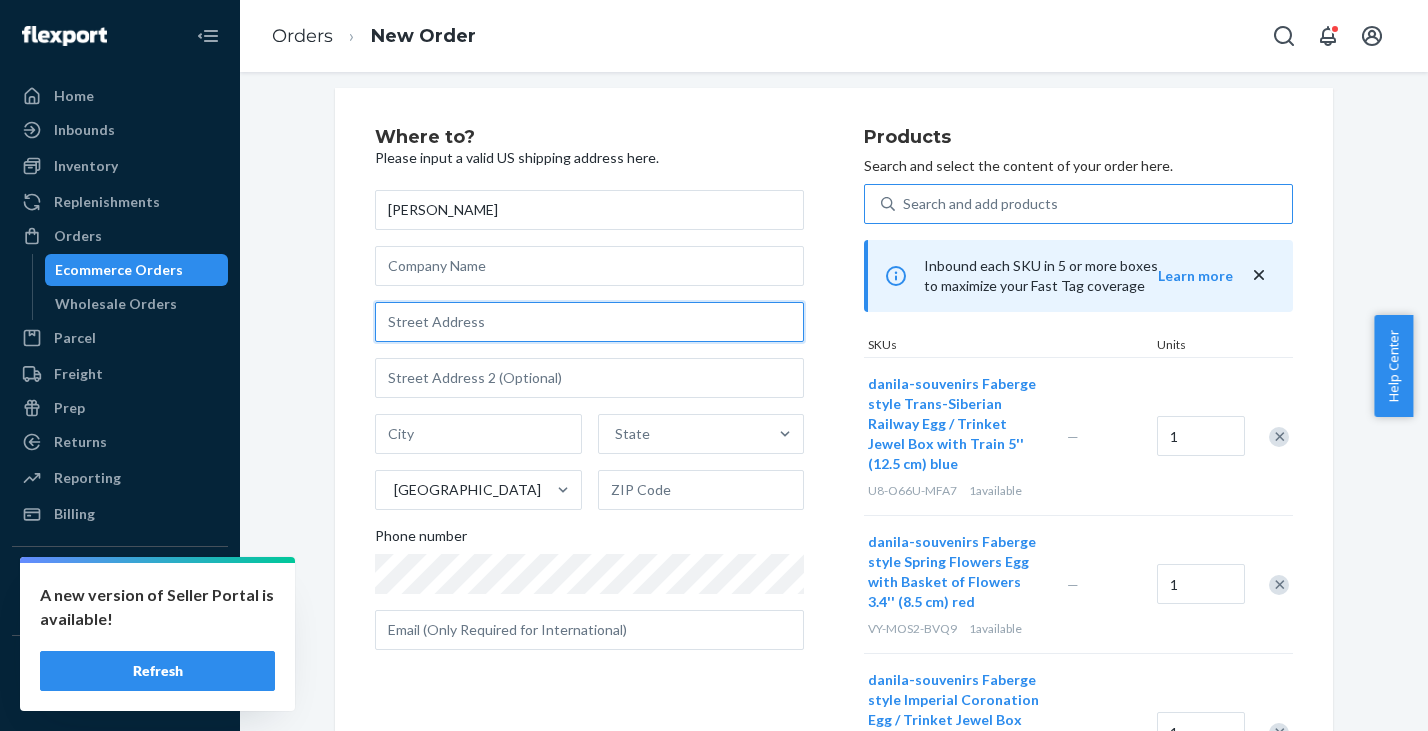 click at bounding box center (589, 322) 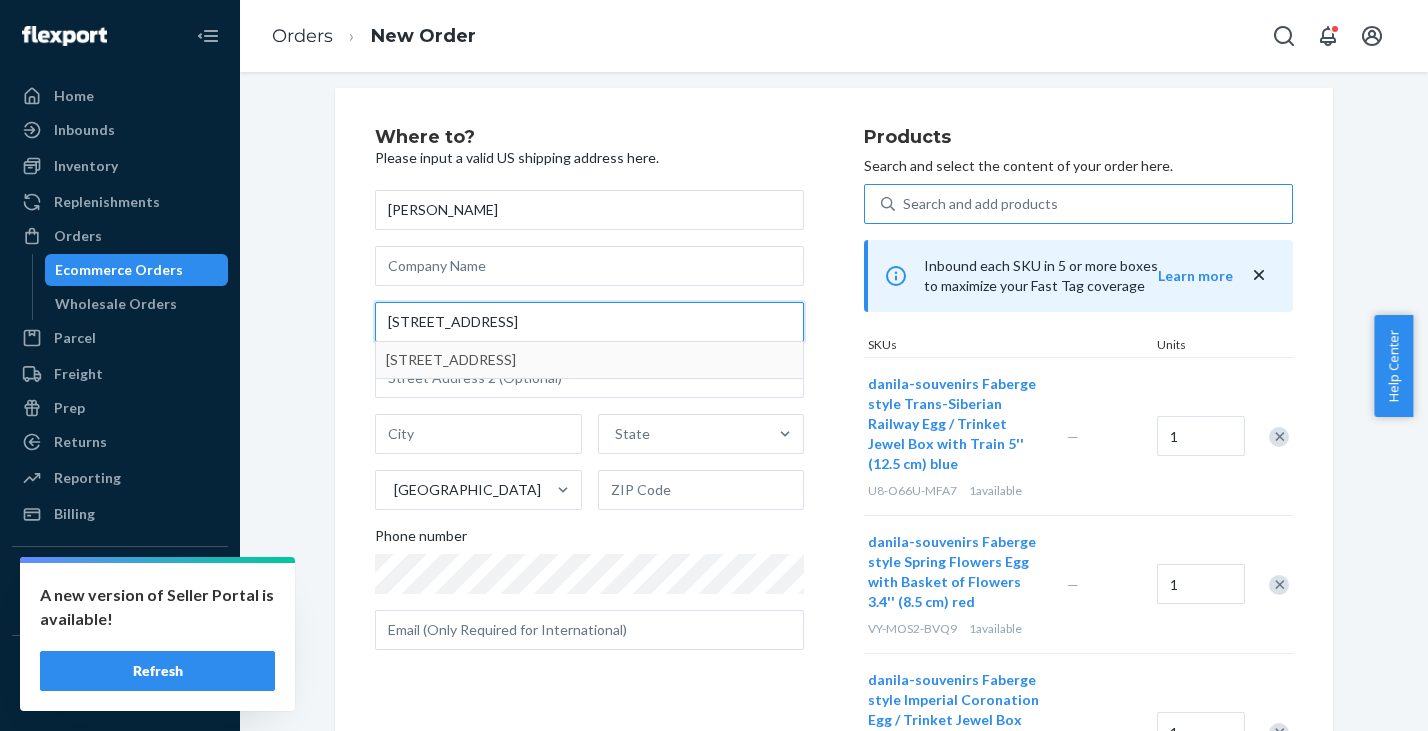 type on "[STREET_ADDRESS]" 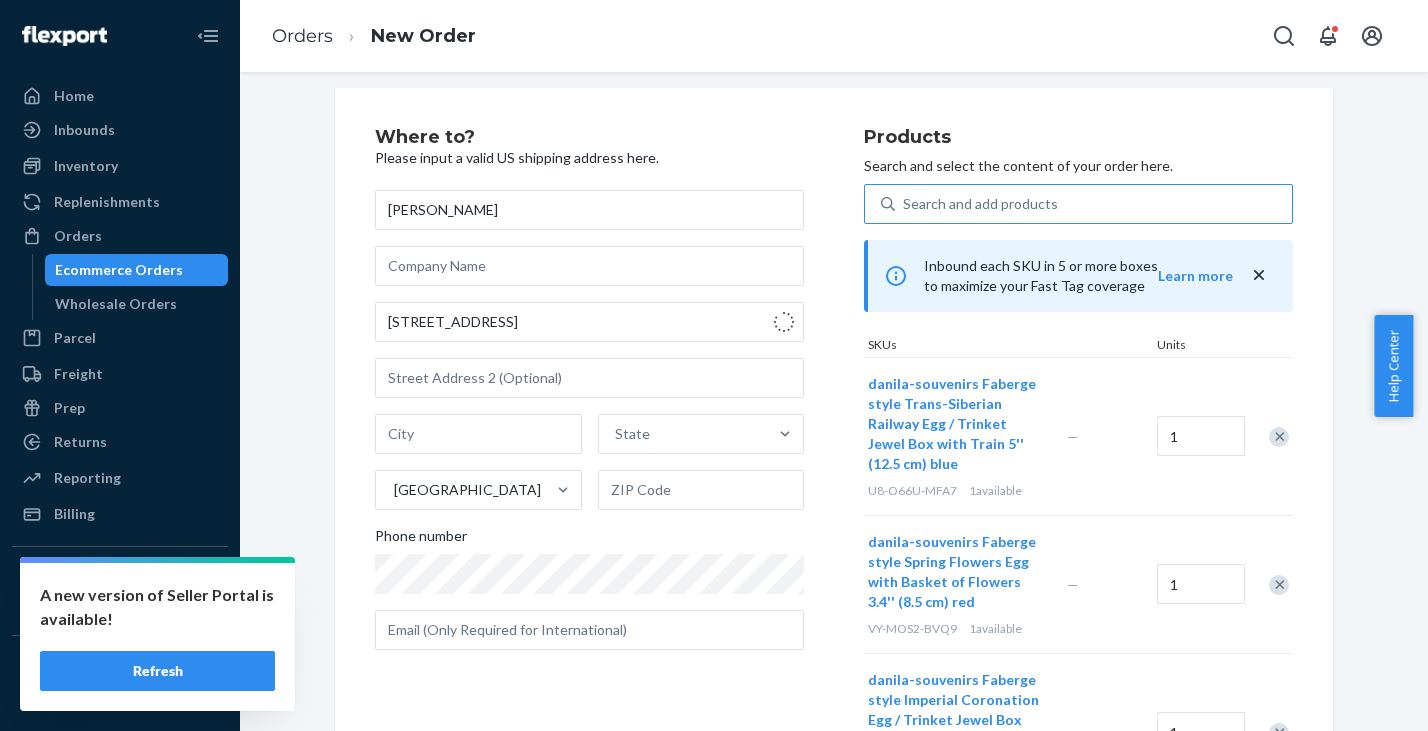 type on "[GEOGRAPHIC_DATA][PERSON_NAME]" 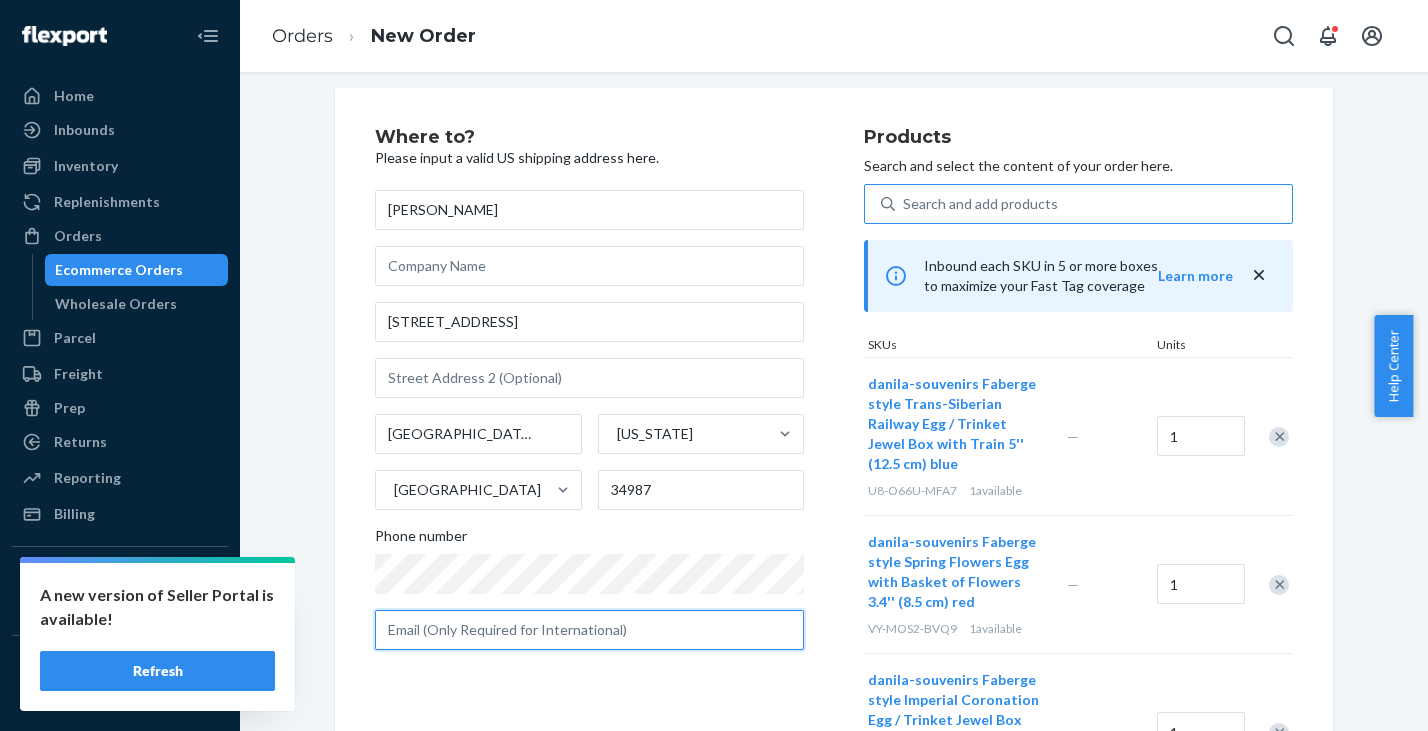 drag, startPoint x: 504, startPoint y: 631, endPoint x: 542, endPoint y: 623, distance: 38.832977 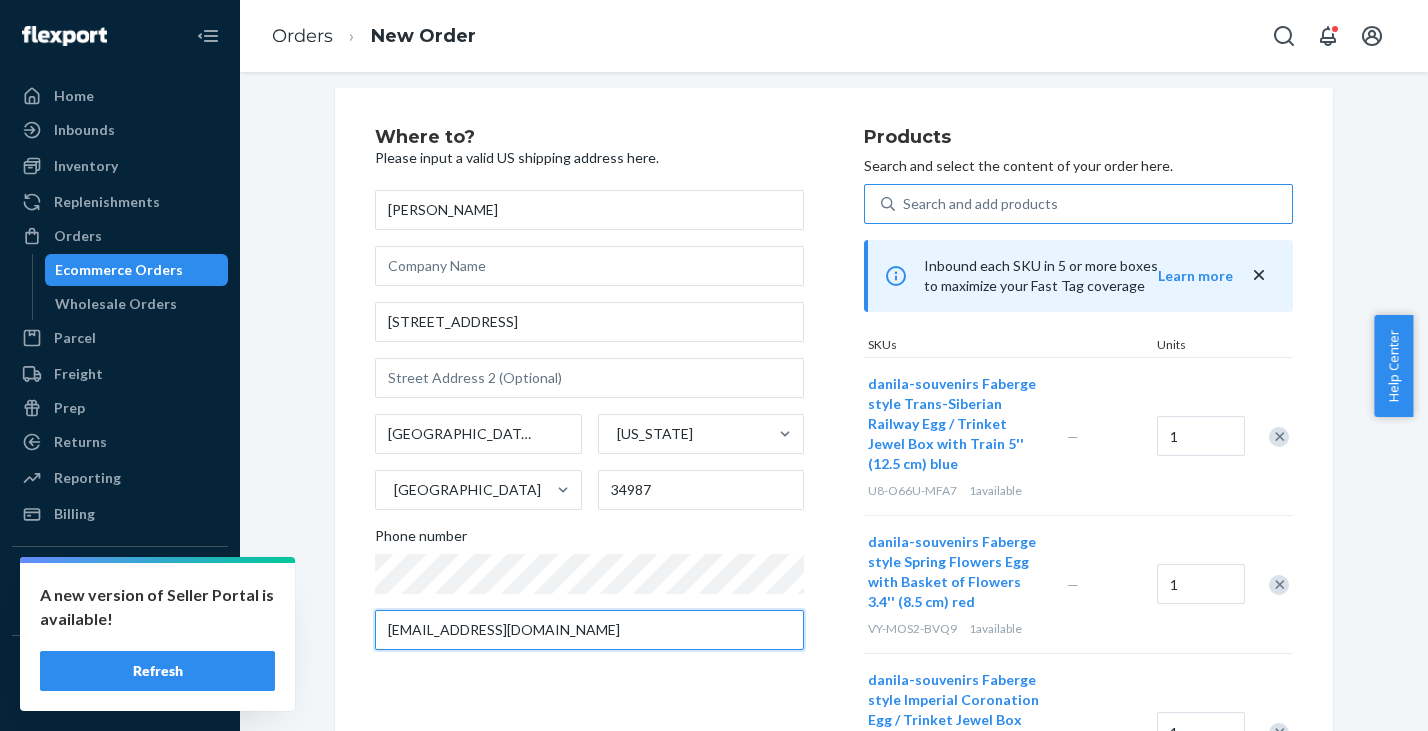 type on "[EMAIL_ADDRESS][DOMAIN_NAME]" 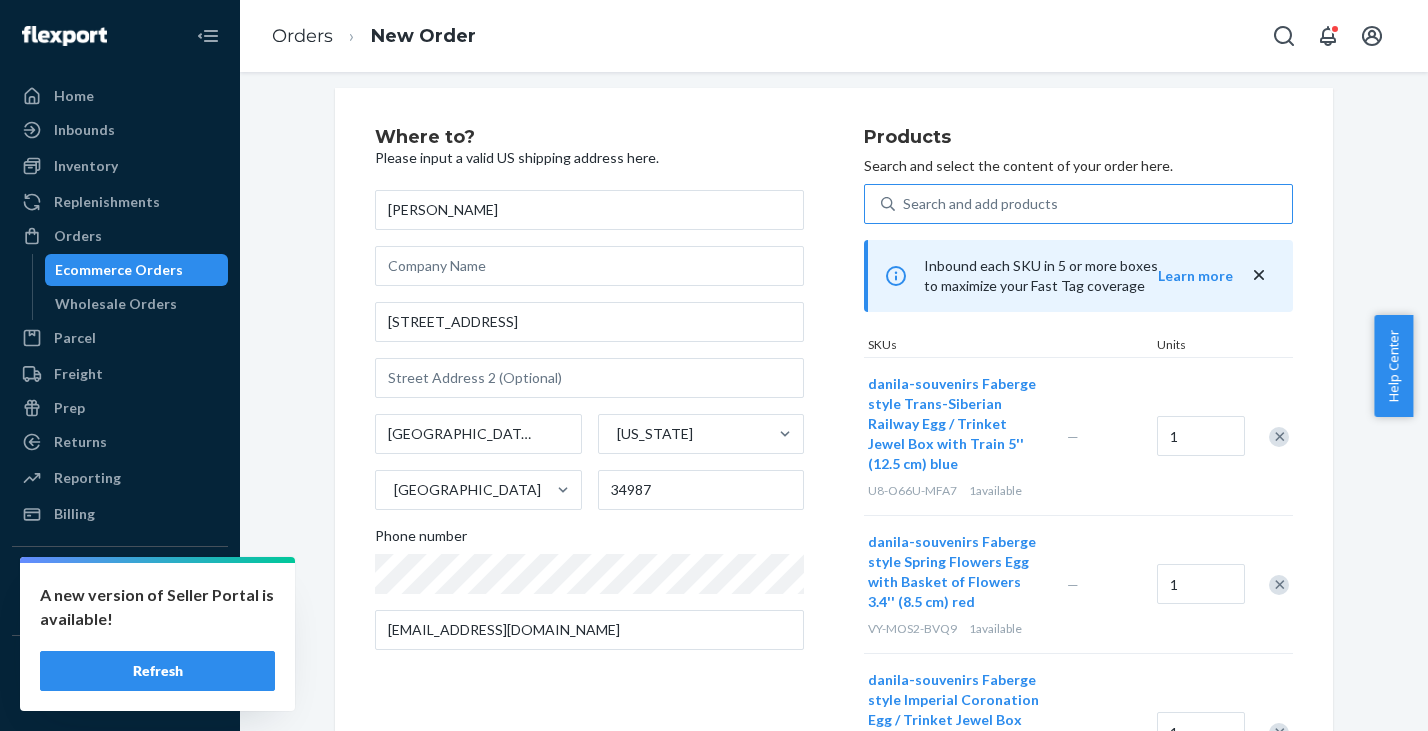 click on "Where to? Please input a valid US shipping address here. [PERSON_NAME] [STREET_ADDRESS][US_STATE] Phone number [EMAIL_ADDRESS][DOMAIN_NAME]" at bounding box center [619, 608] 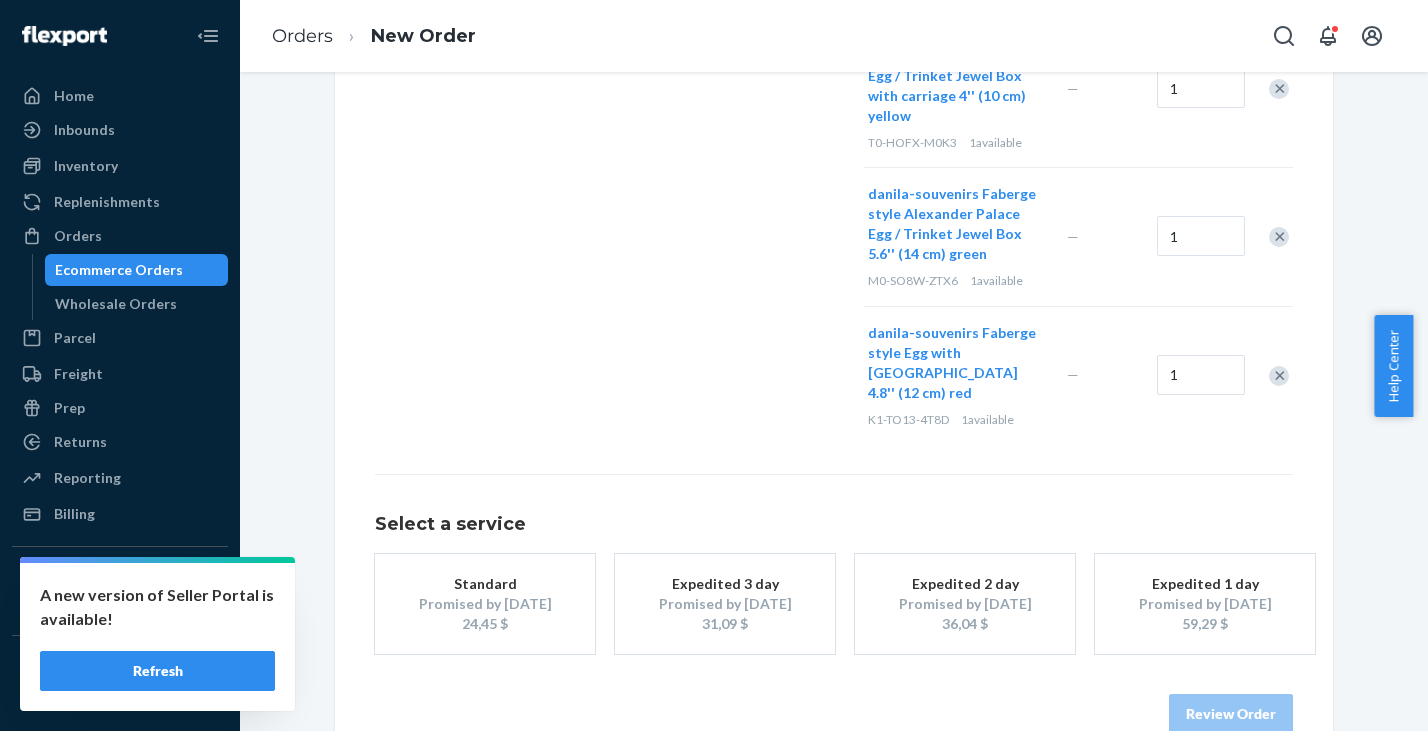 scroll, scrollTop: 662, scrollLeft: 0, axis: vertical 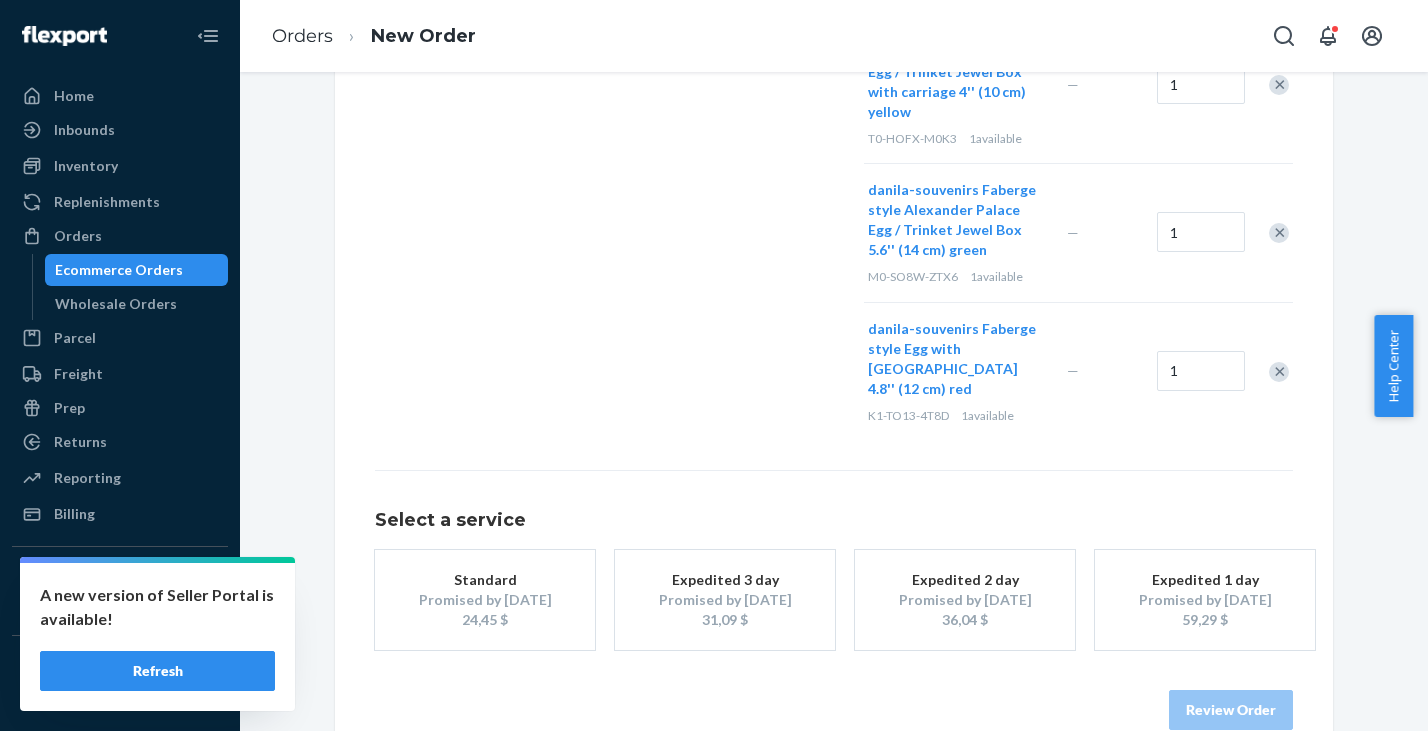 click on "24,45 $" at bounding box center (485, 620) 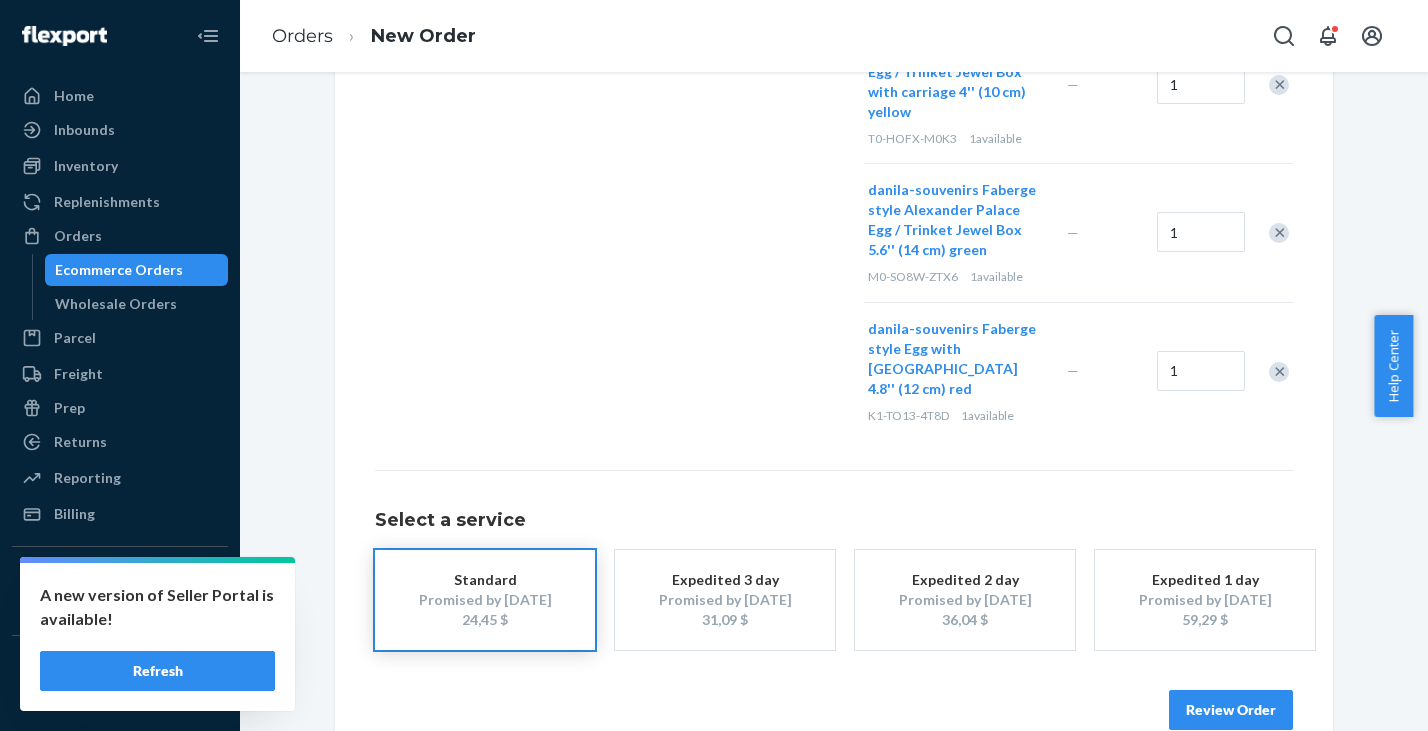 click on "Review Order" at bounding box center [1231, 710] 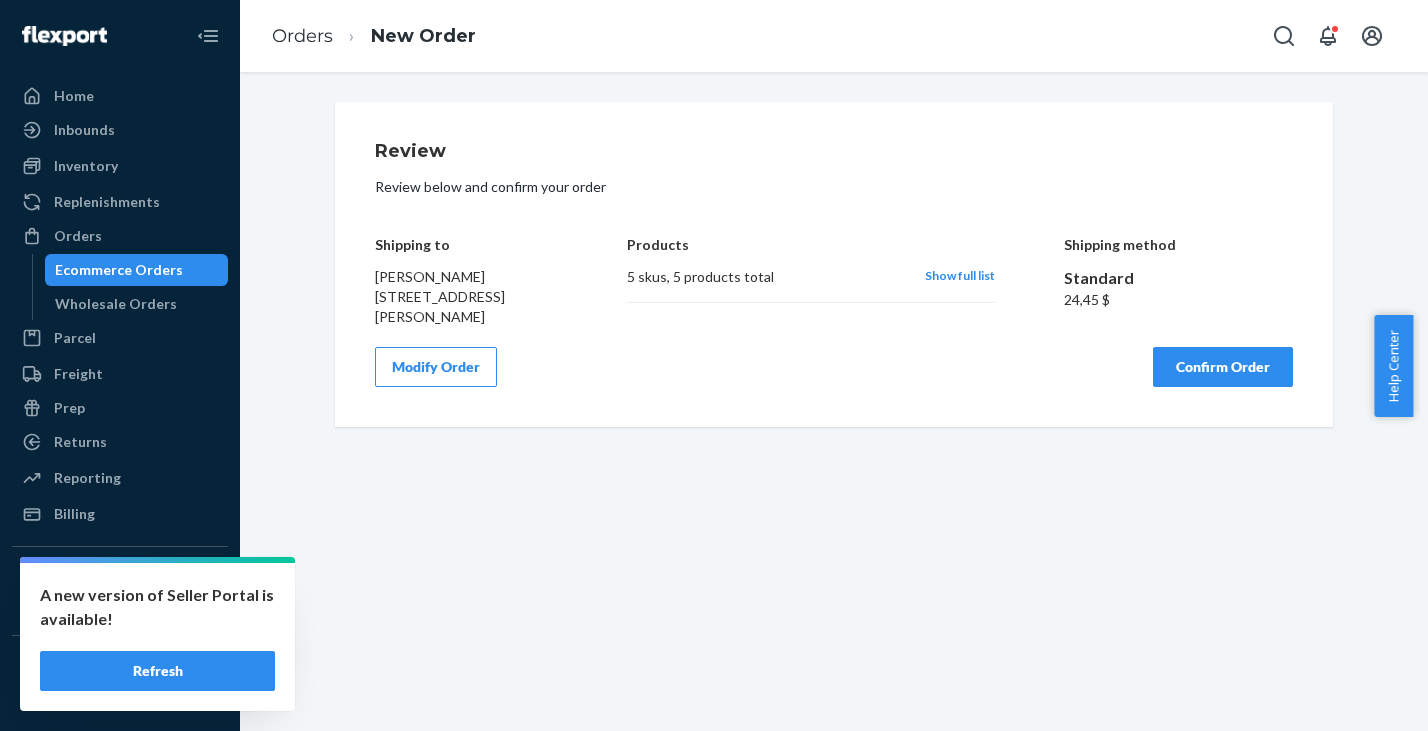 scroll, scrollTop: 0, scrollLeft: 0, axis: both 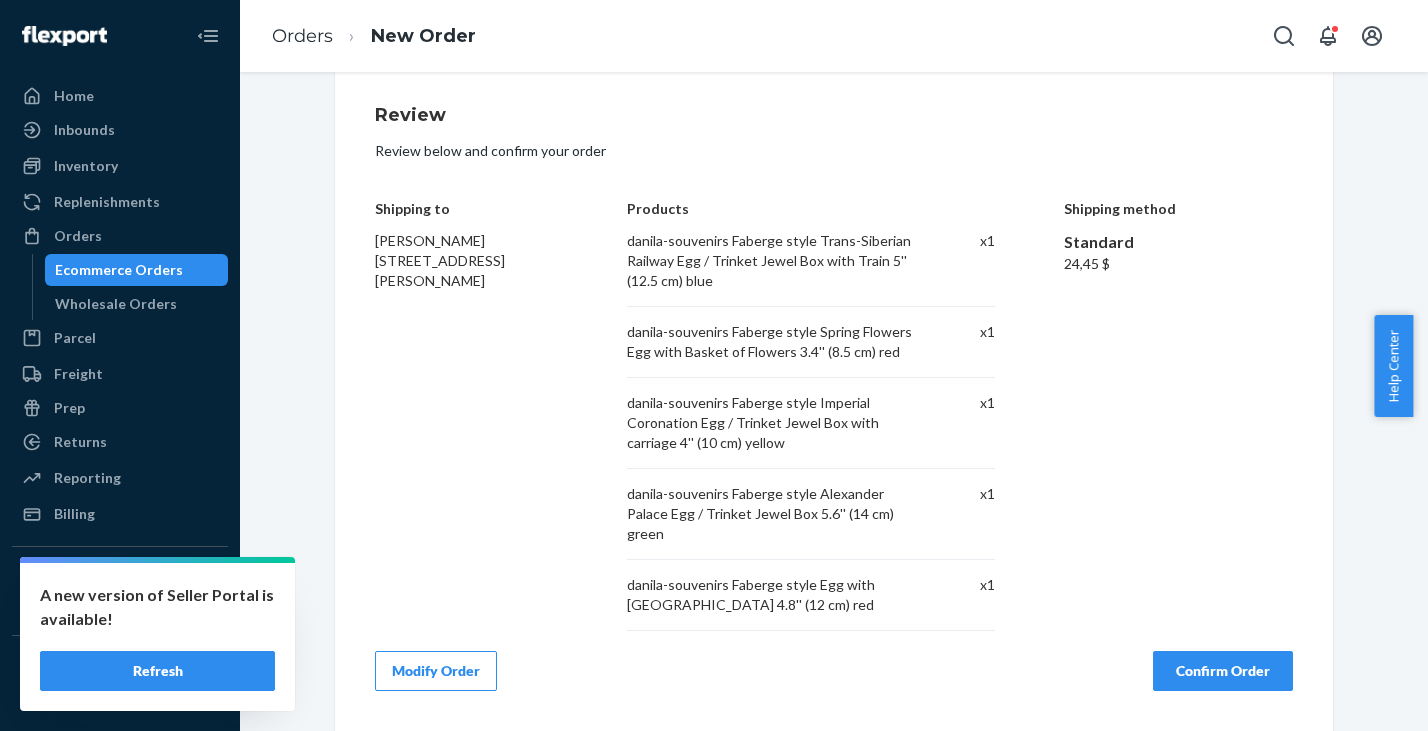 click on "Confirm Order" at bounding box center (1223, 671) 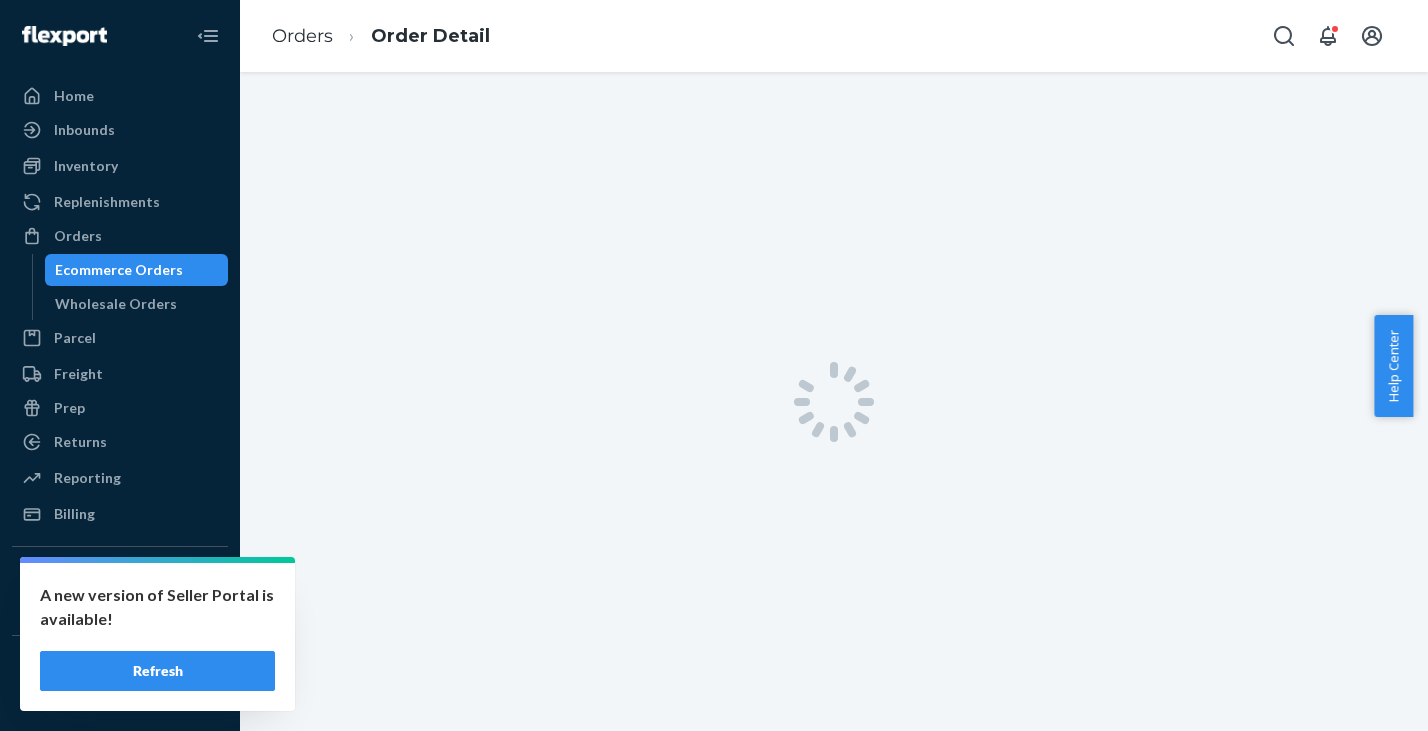 scroll, scrollTop: 0, scrollLeft: 0, axis: both 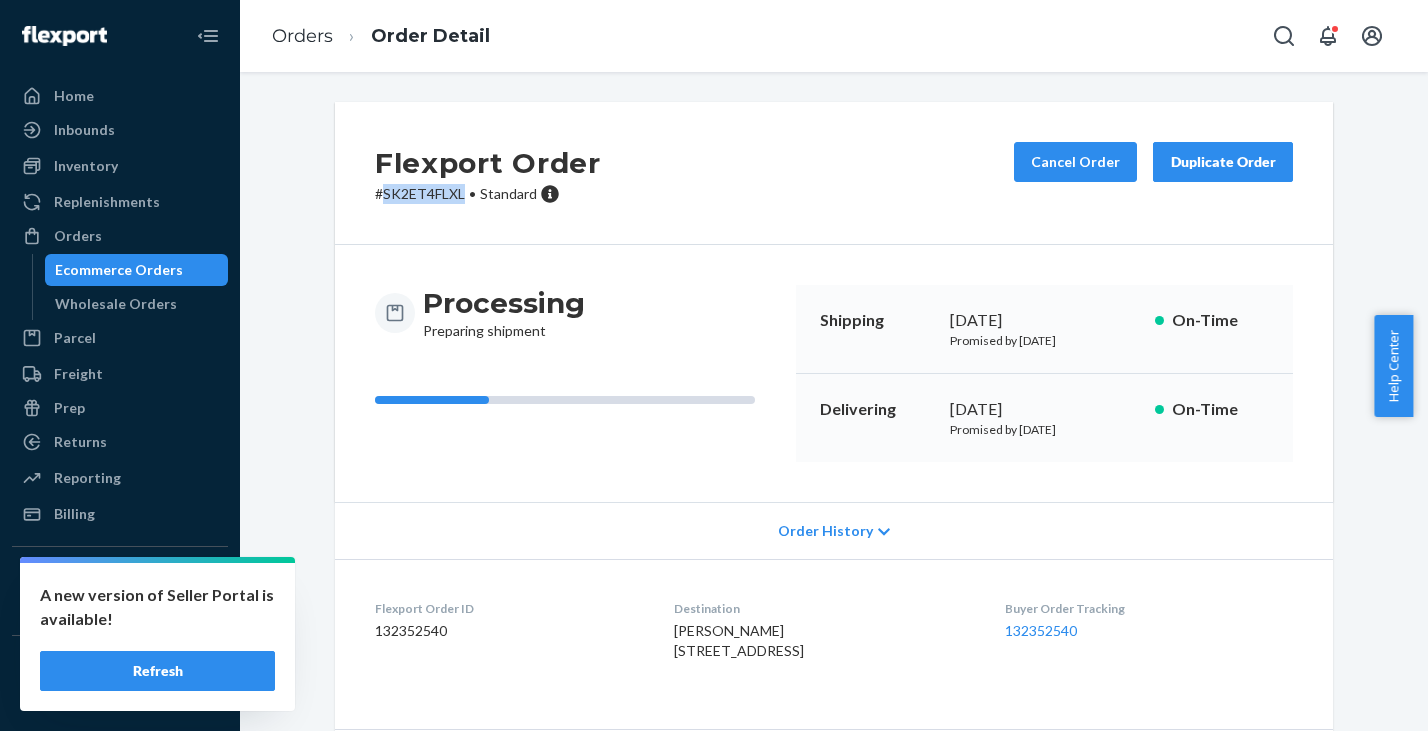 drag, startPoint x: 375, startPoint y: 196, endPoint x: 454, endPoint y: 194, distance: 79.025314 